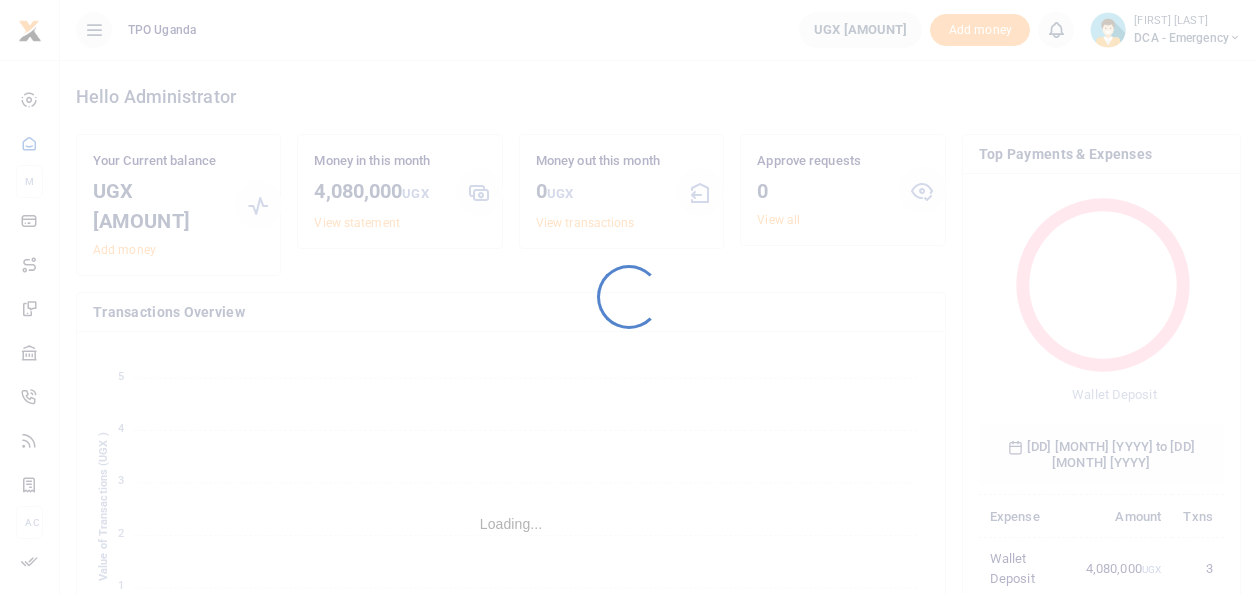 scroll, scrollTop: 0, scrollLeft: 0, axis: both 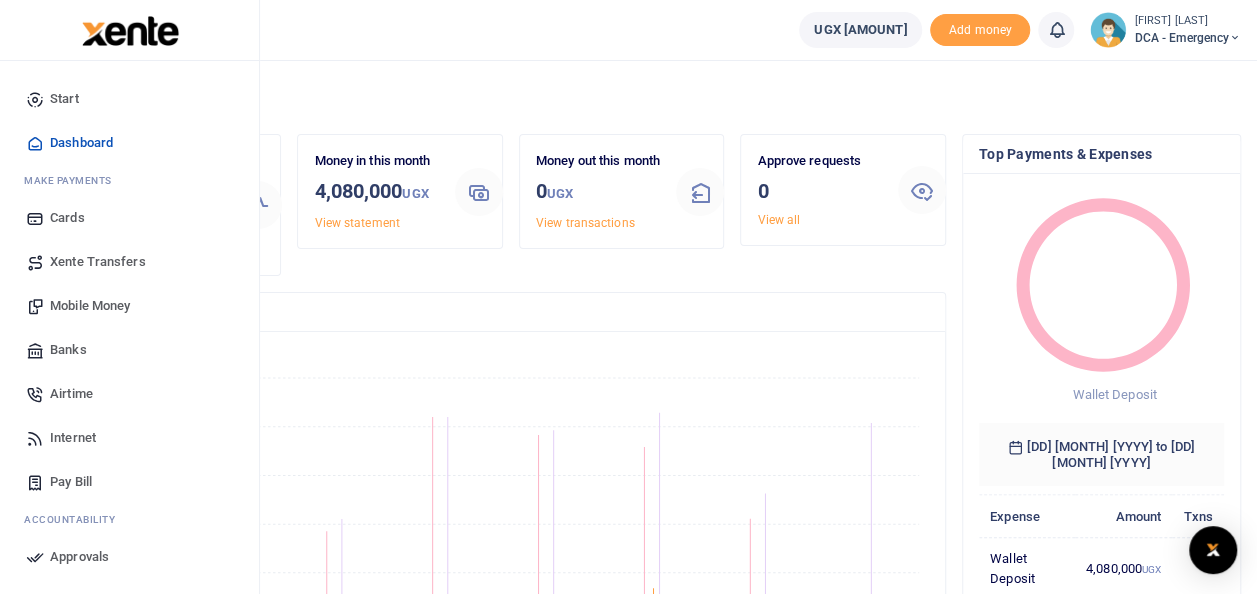click on "[PRODUCT]" at bounding box center [90, 306] 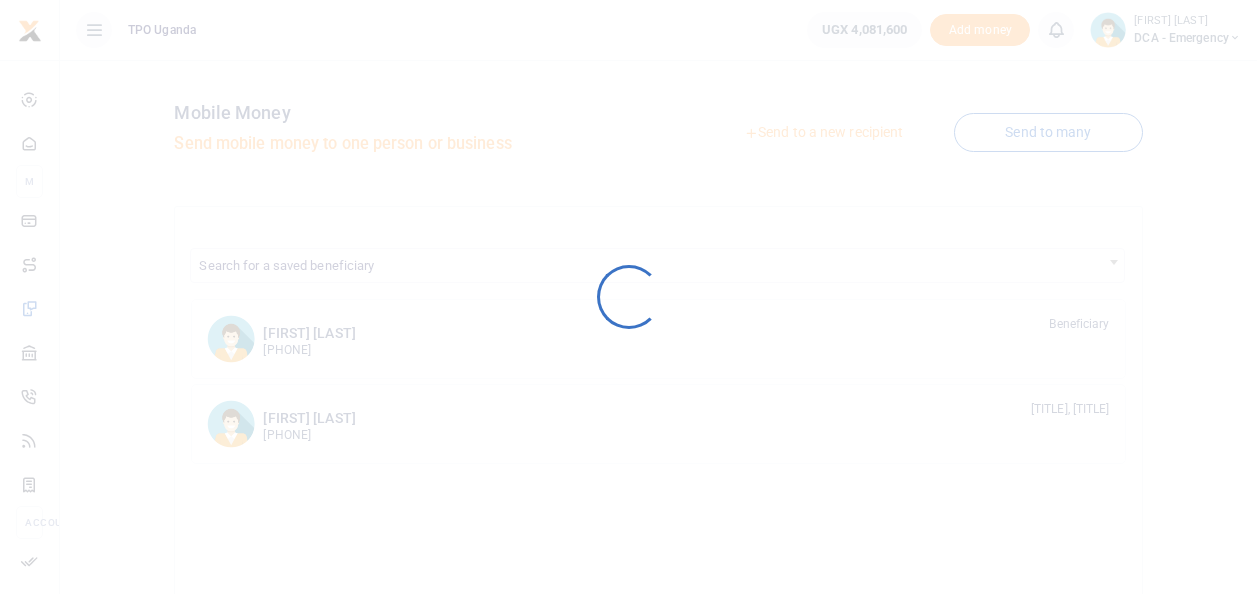 scroll, scrollTop: 0, scrollLeft: 0, axis: both 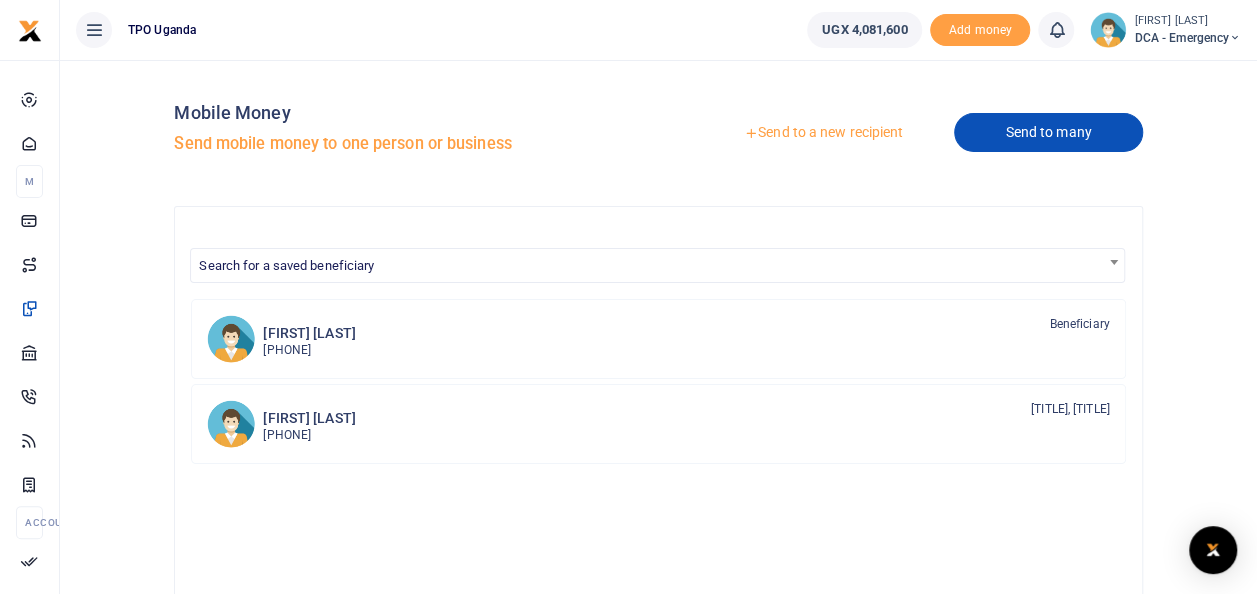 click on "Send to many" at bounding box center (1048, 132) 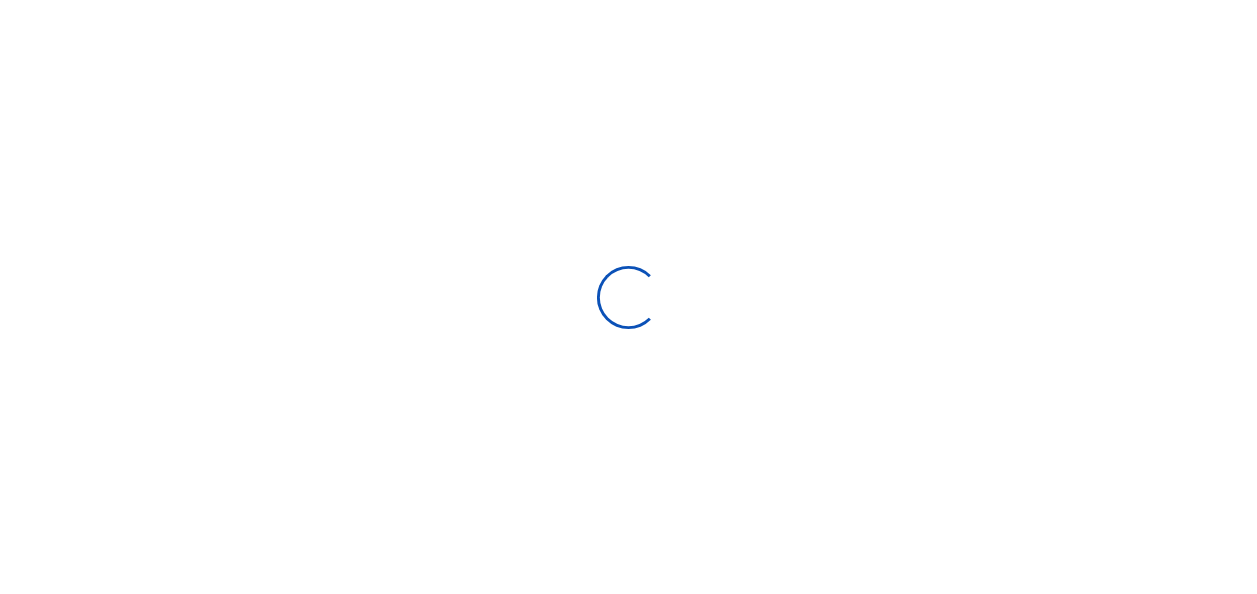 scroll, scrollTop: 0, scrollLeft: 0, axis: both 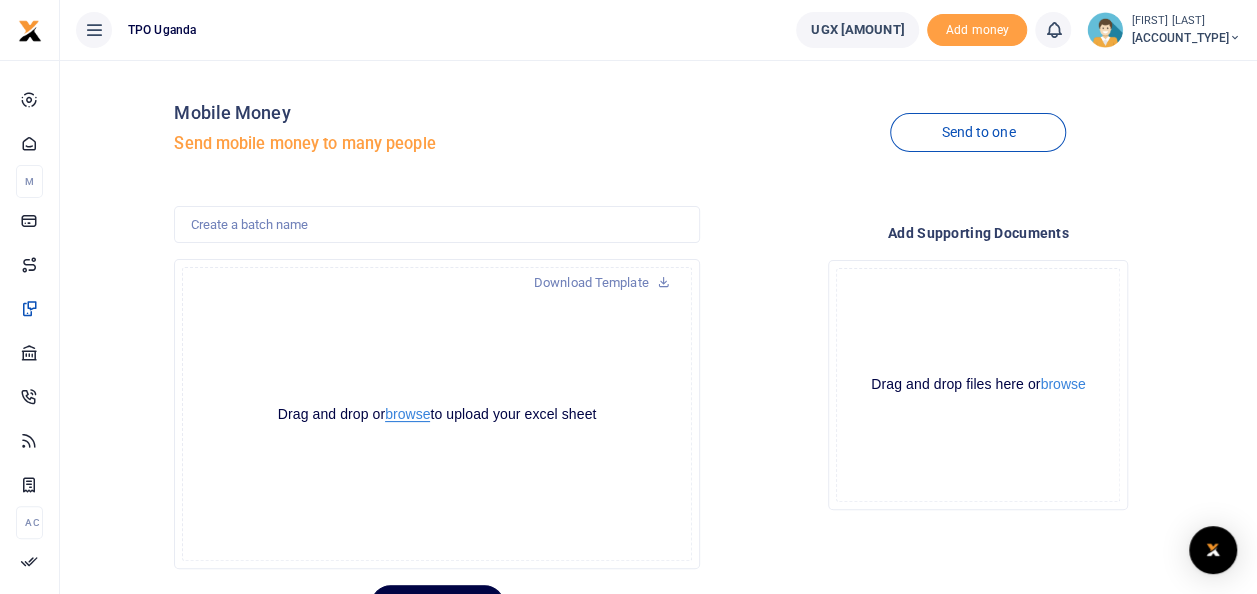click on "browse" at bounding box center (407, 414) 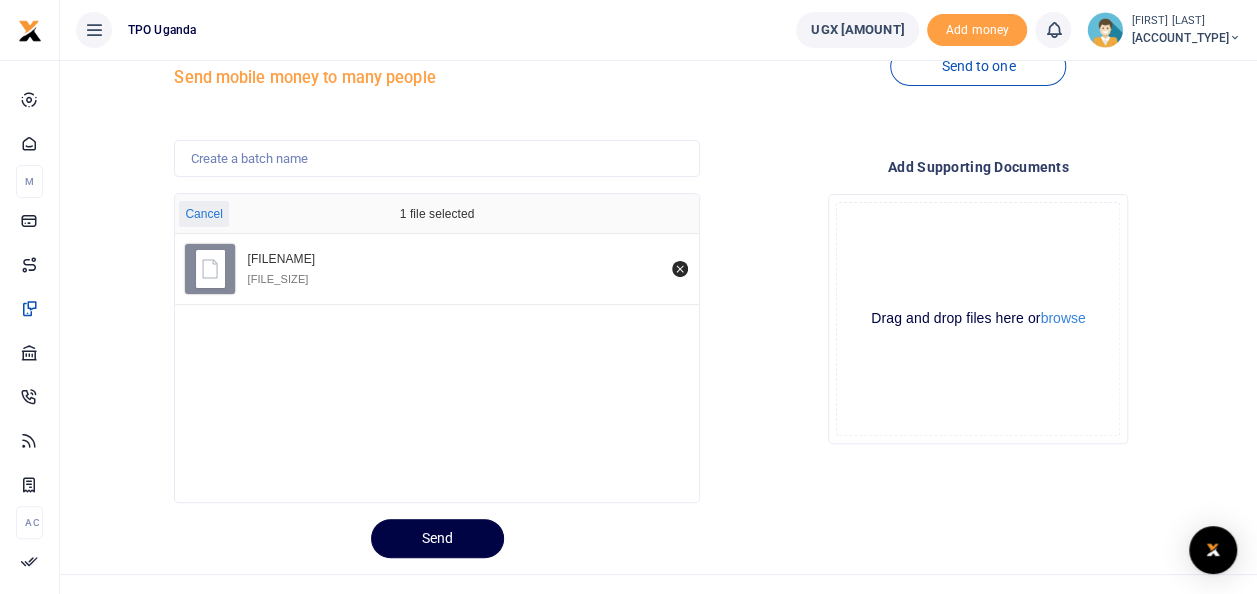 scroll, scrollTop: 97, scrollLeft: 0, axis: vertical 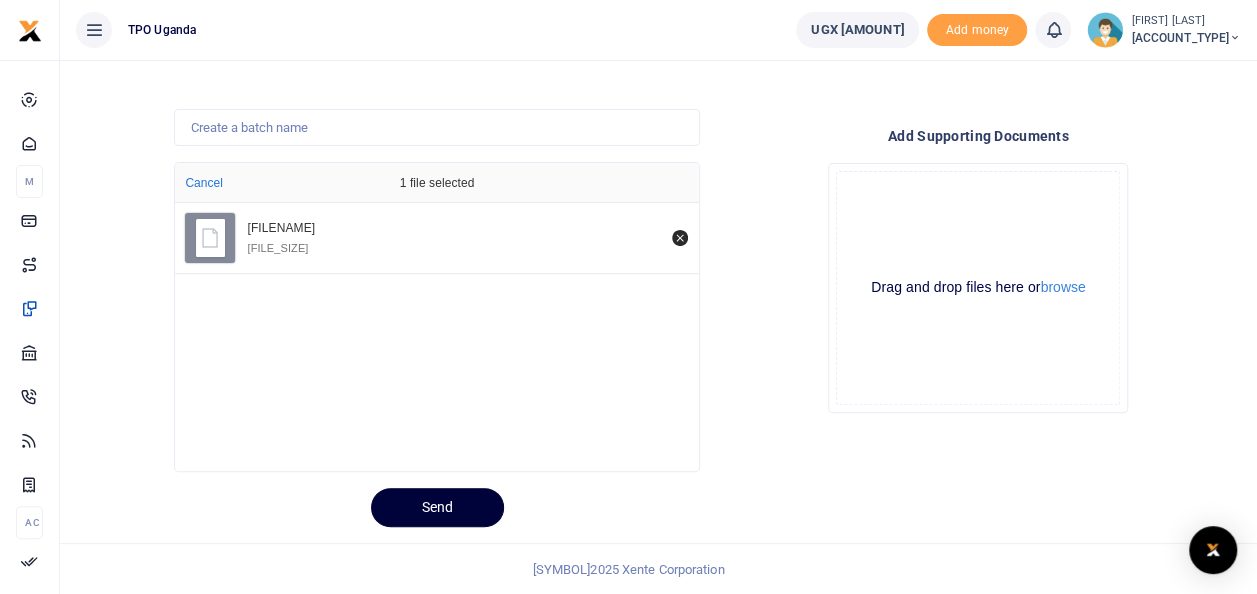 click on "Send" at bounding box center [437, 507] 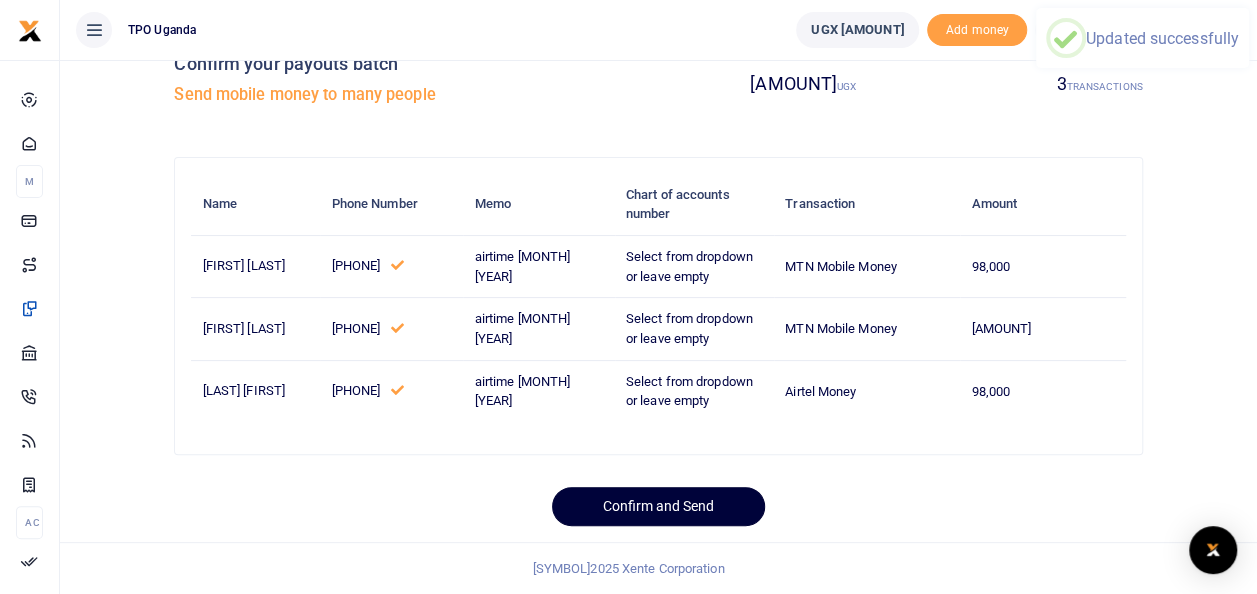click on "Confirm and Send" at bounding box center (658, 506) 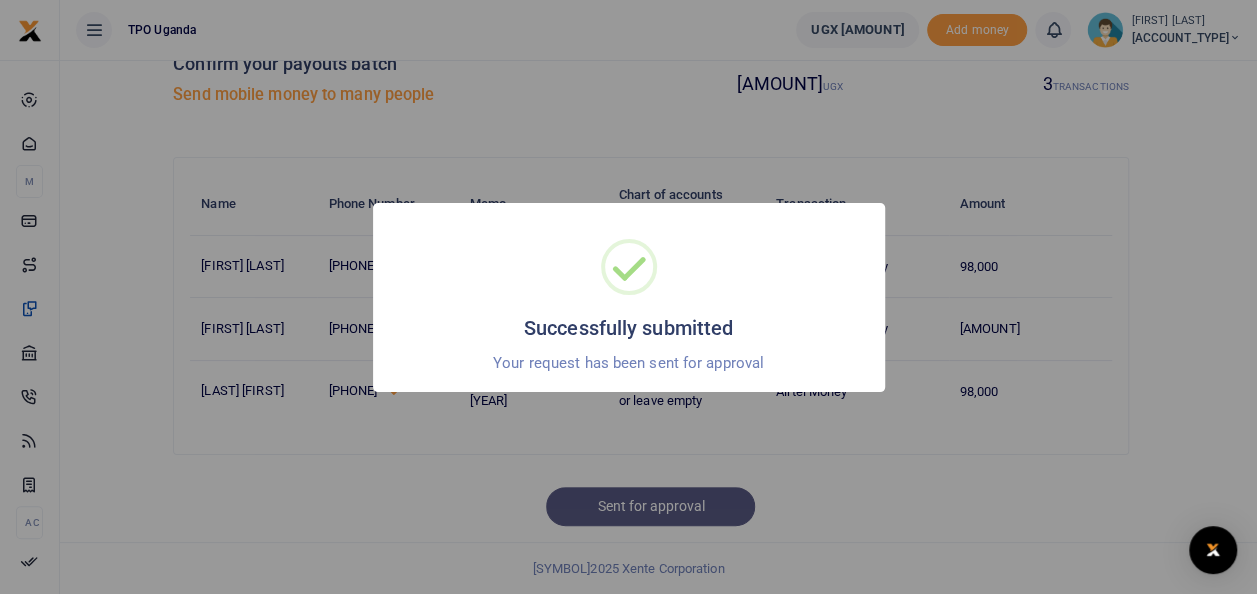 scroll, scrollTop: 46, scrollLeft: 0, axis: vertical 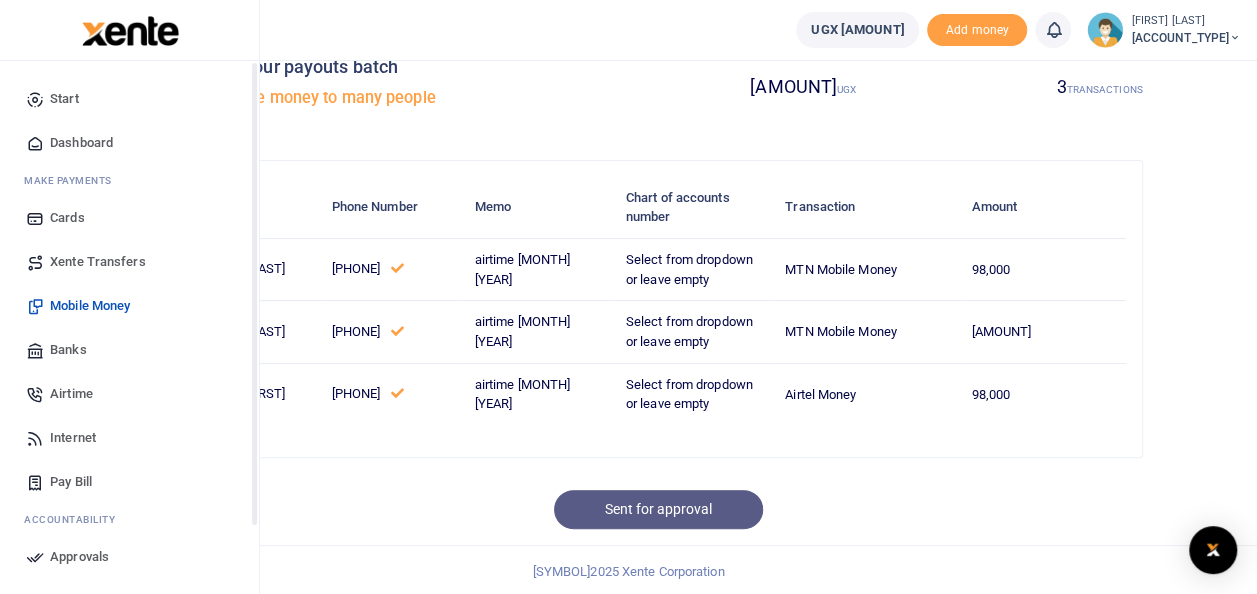click on "Approvals" at bounding box center (79, 557) 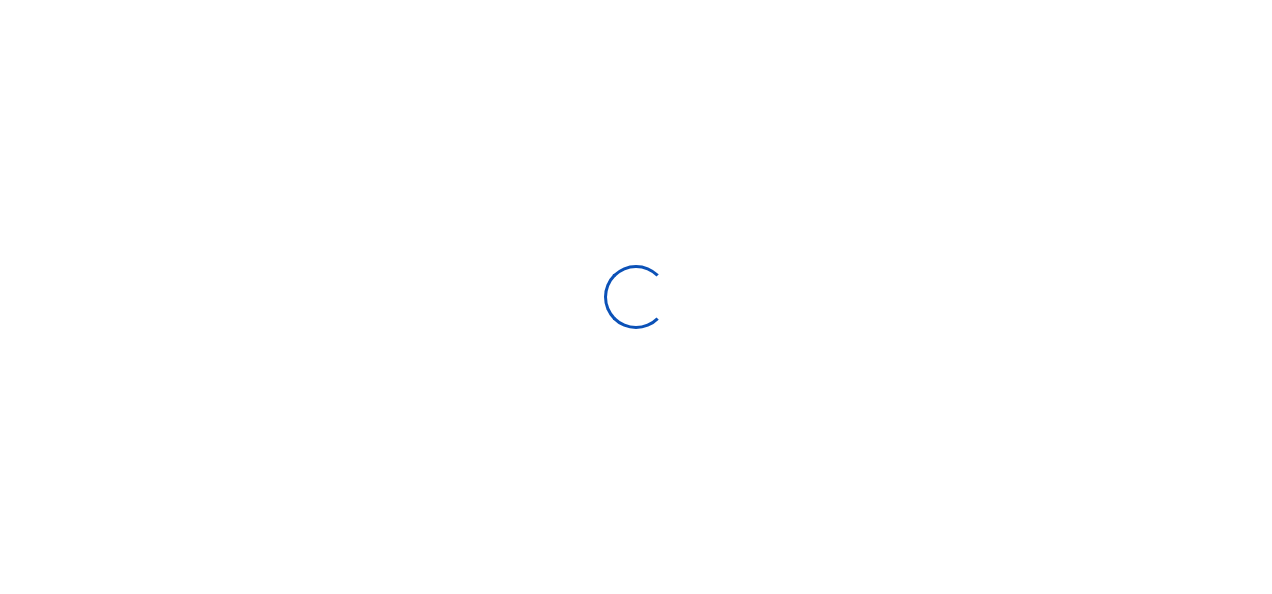scroll, scrollTop: 0, scrollLeft: 0, axis: both 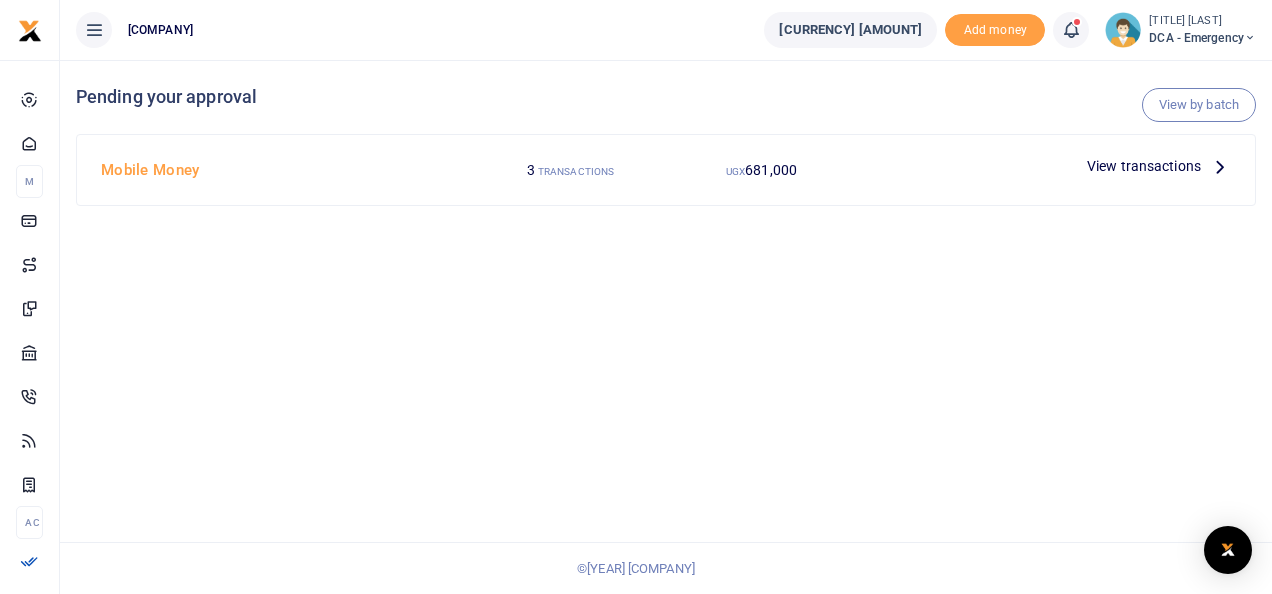 click on "View transactions" at bounding box center [1144, 166] 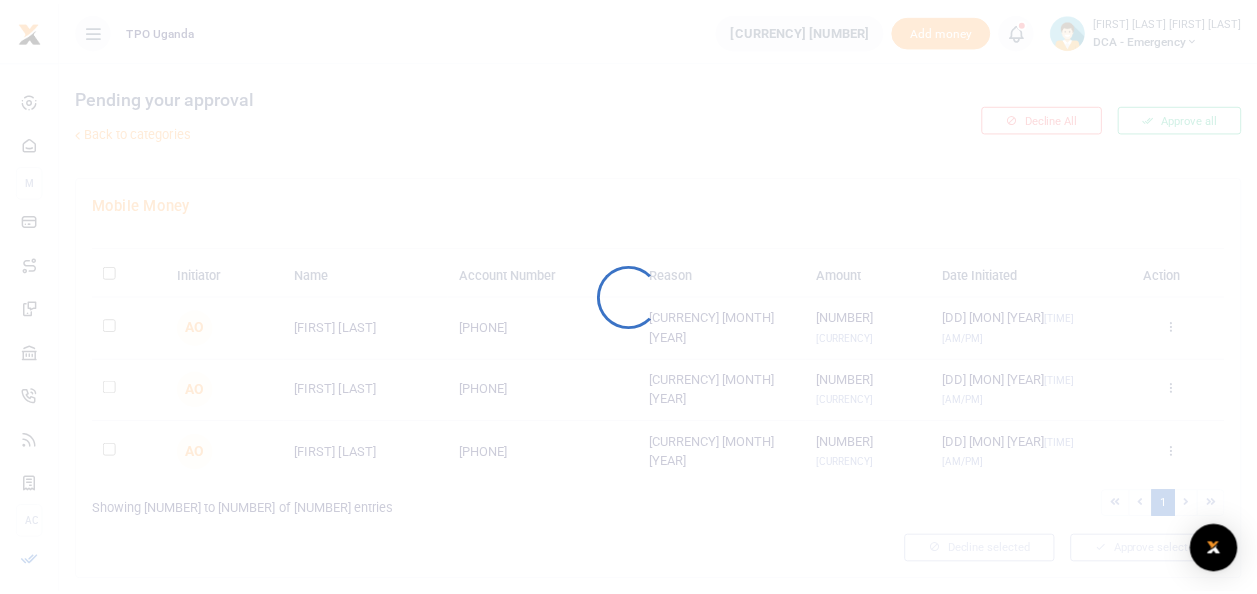 scroll, scrollTop: 0, scrollLeft: 0, axis: both 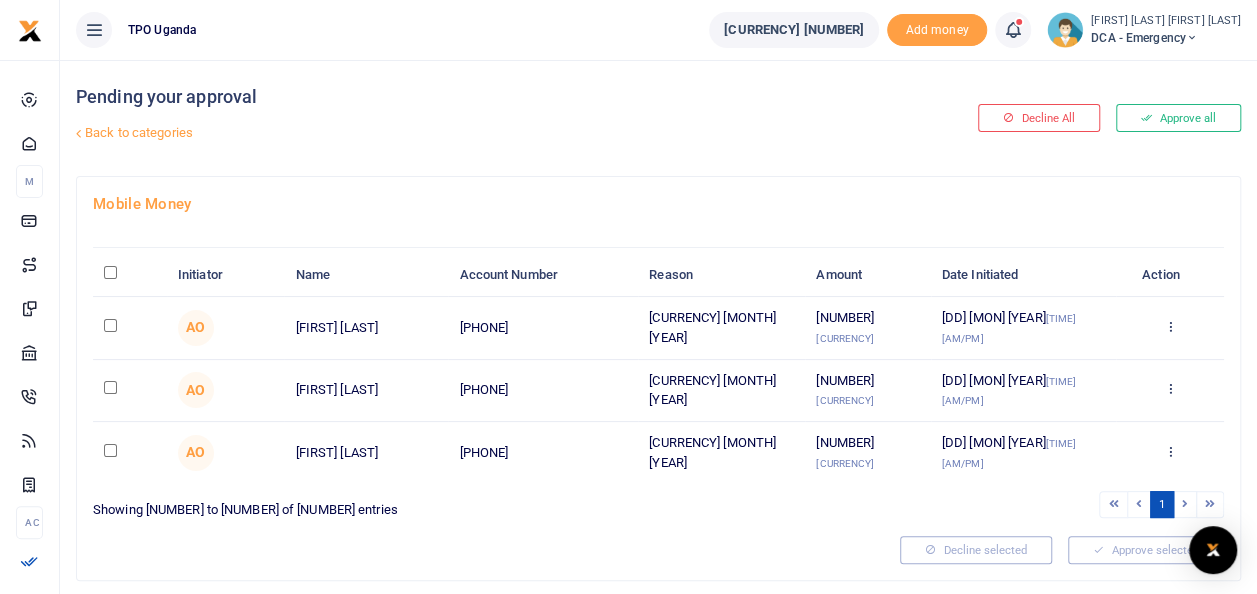 click at bounding box center [110, 272] 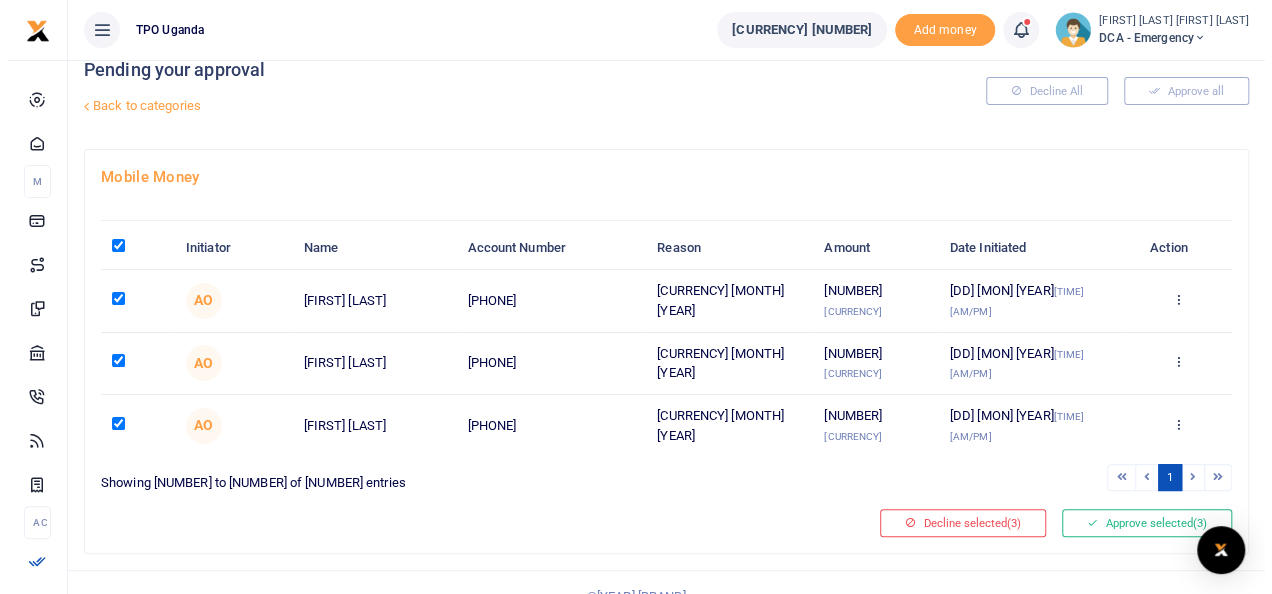 scroll, scrollTop: 42, scrollLeft: 0, axis: vertical 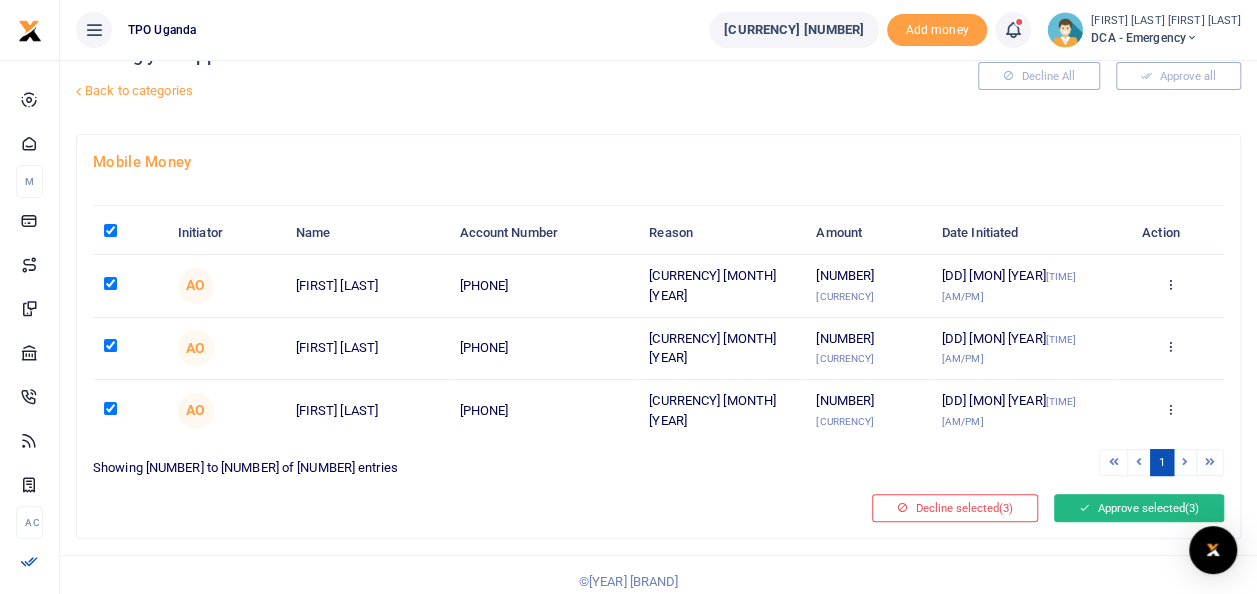click on "Approve selected  (3)" at bounding box center [1139, 508] 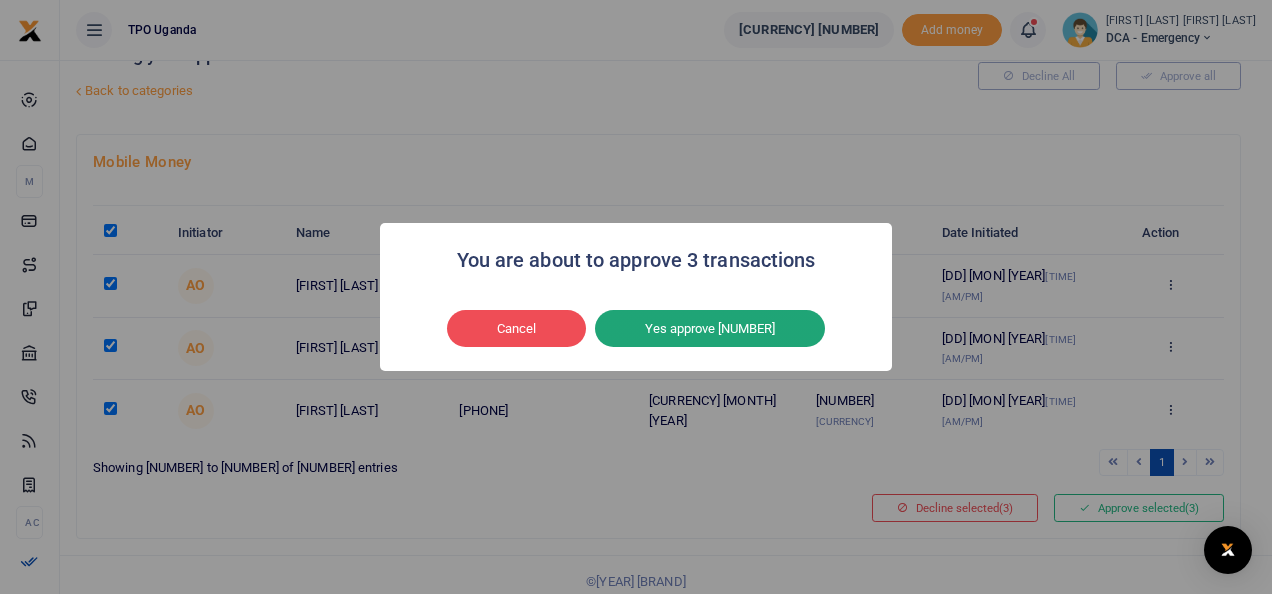 click on "Yes approve 3" at bounding box center (710, 329) 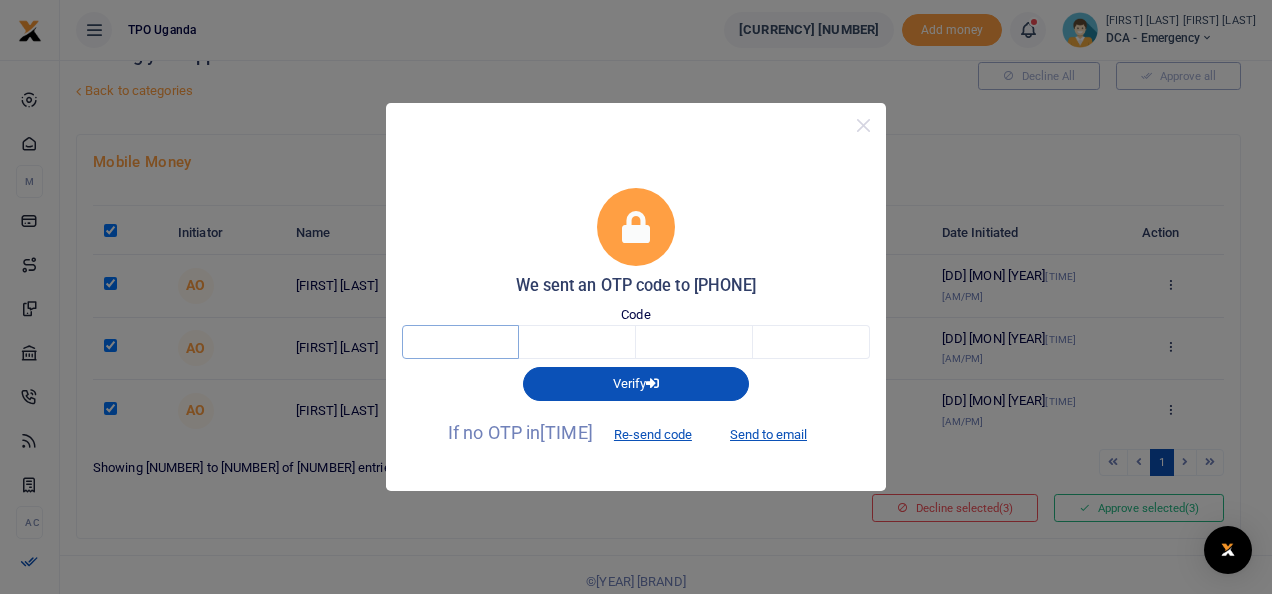 click at bounding box center [460, 342] 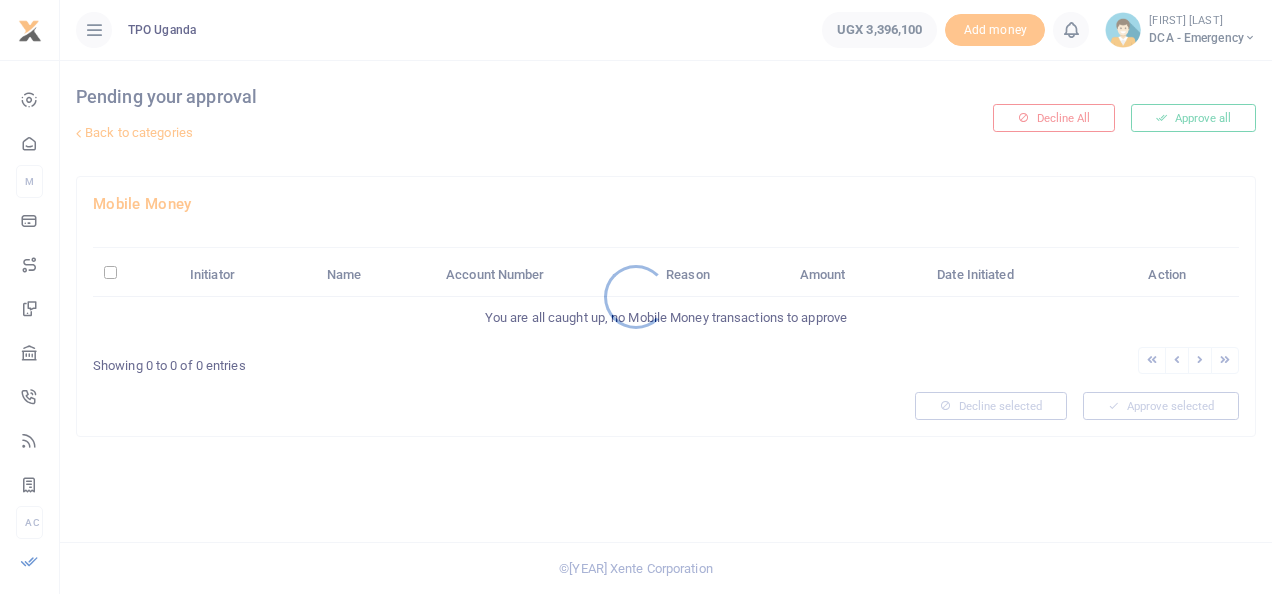 scroll, scrollTop: 0, scrollLeft: 0, axis: both 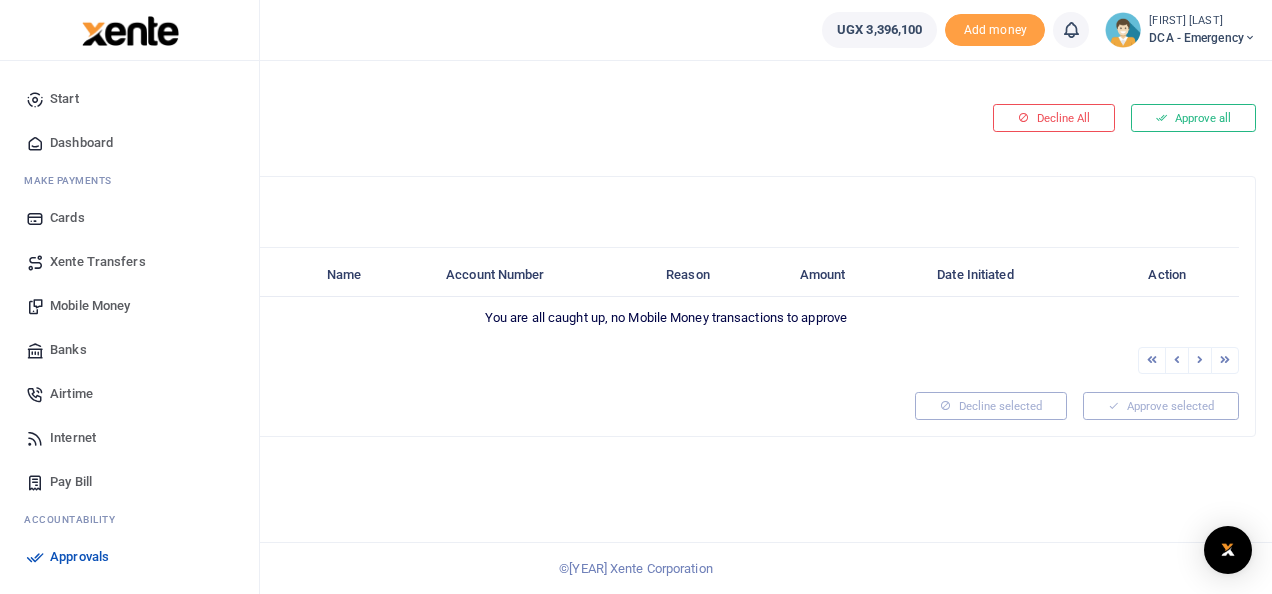 click on "Airtime" at bounding box center [71, 394] 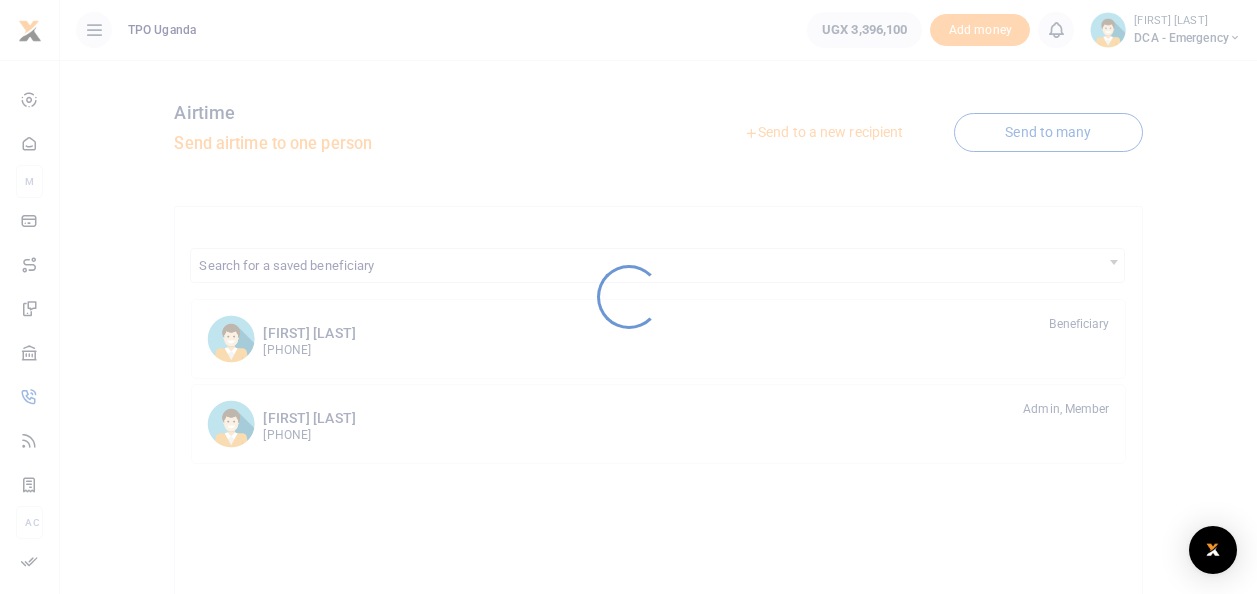 scroll, scrollTop: 0, scrollLeft: 0, axis: both 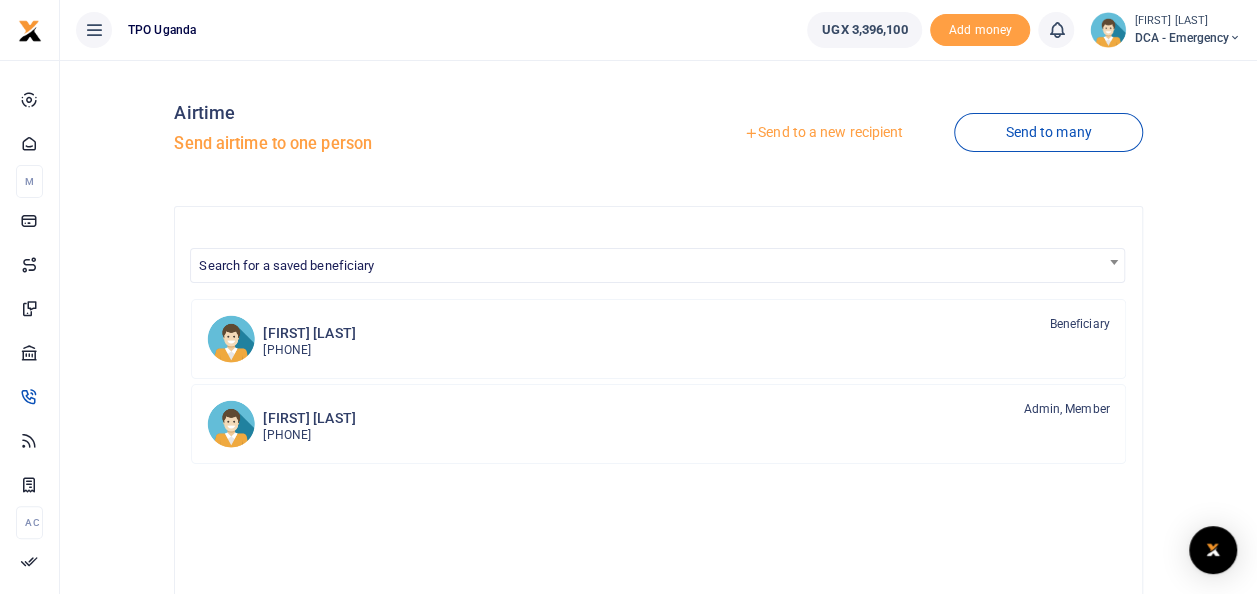 click at bounding box center (628, 297) 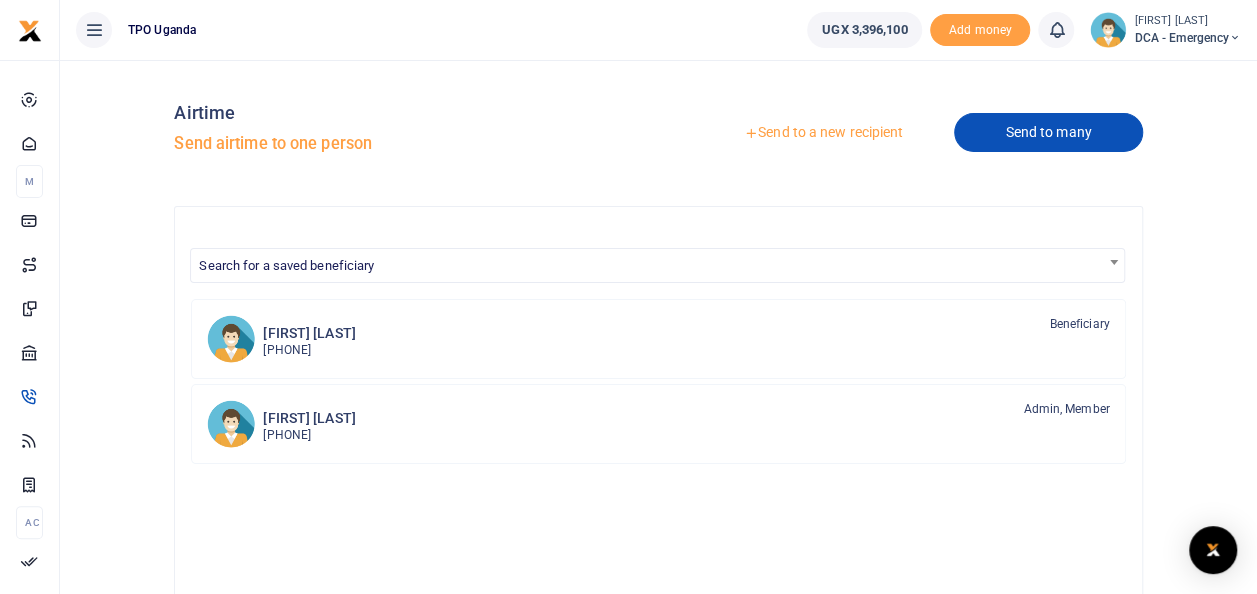 click on "Send to many" at bounding box center [1048, 132] 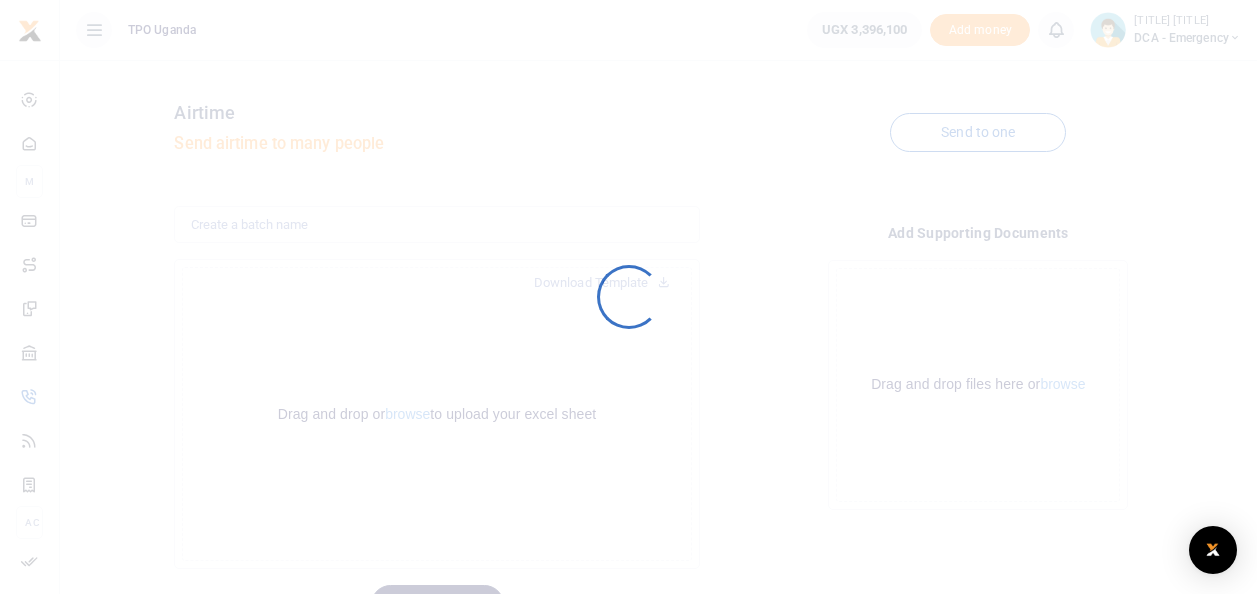scroll, scrollTop: 0, scrollLeft: 0, axis: both 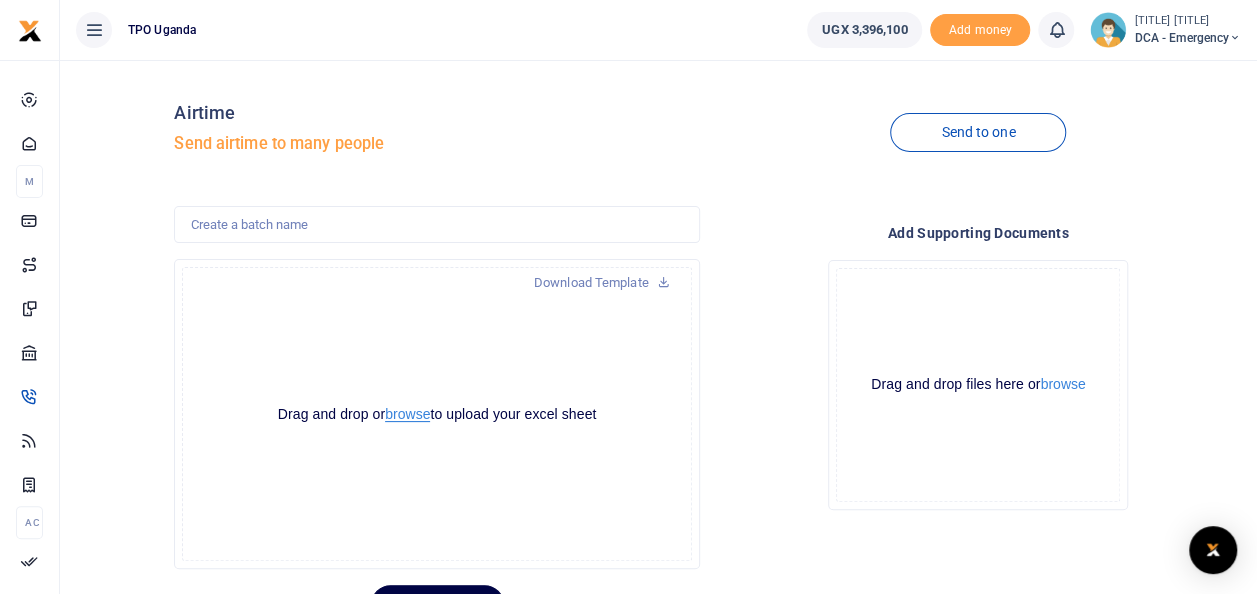 click on "browse" at bounding box center (407, 414) 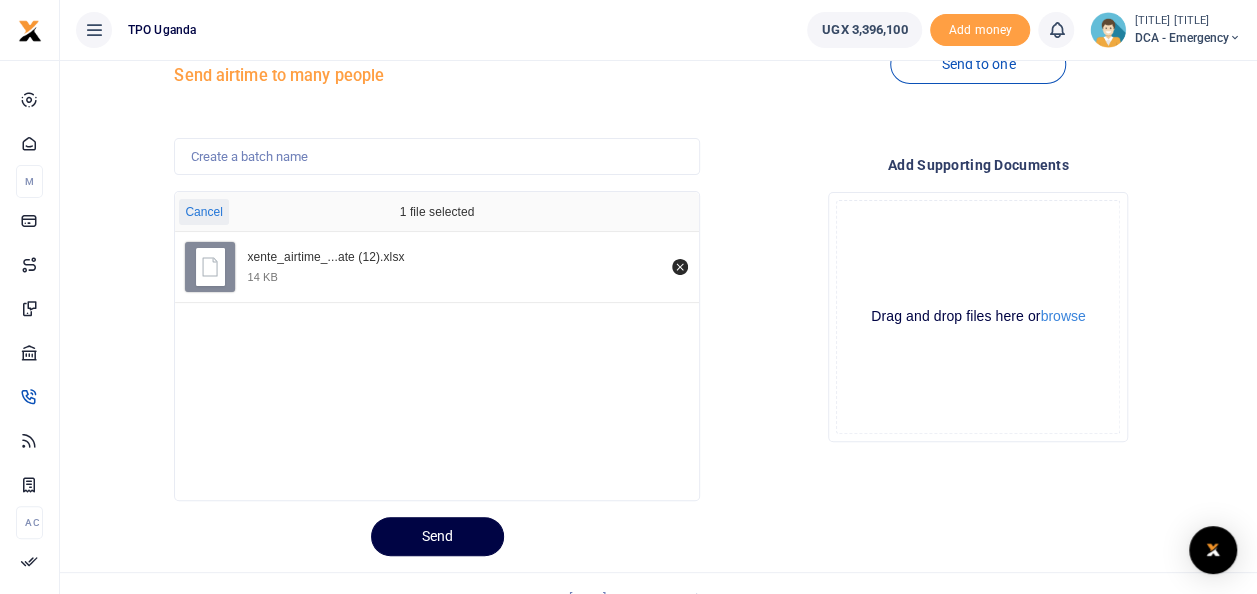 scroll, scrollTop: 97, scrollLeft: 0, axis: vertical 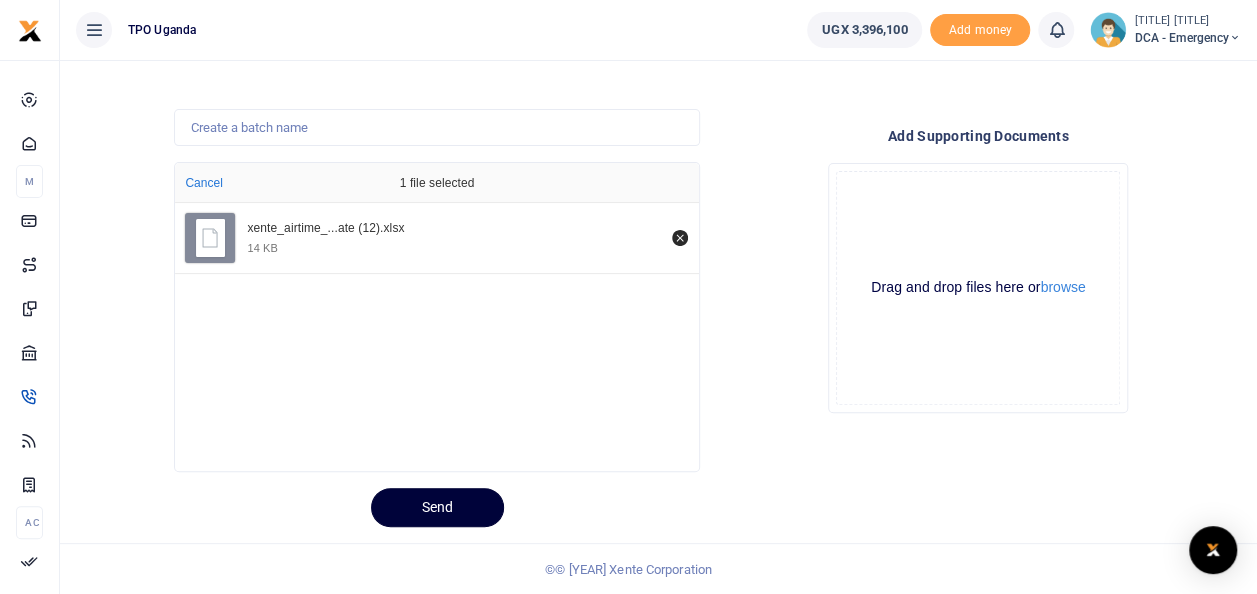 click on "Send" at bounding box center (437, 507) 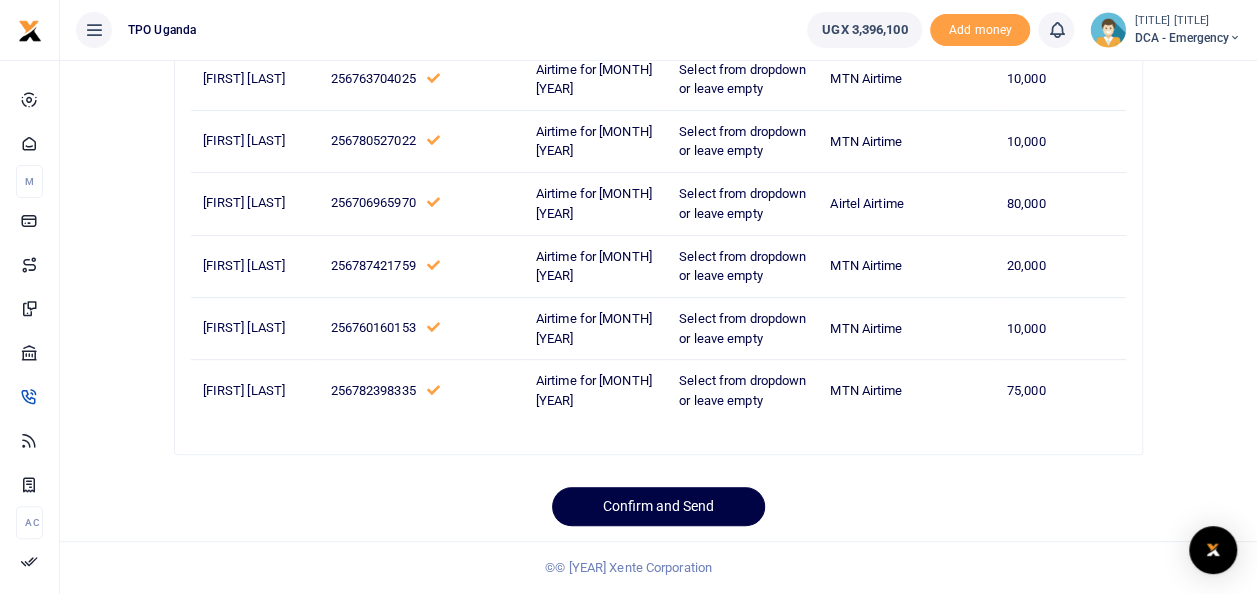 scroll, scrollTop: 5244, scrollLeft: 0, axis: vertical 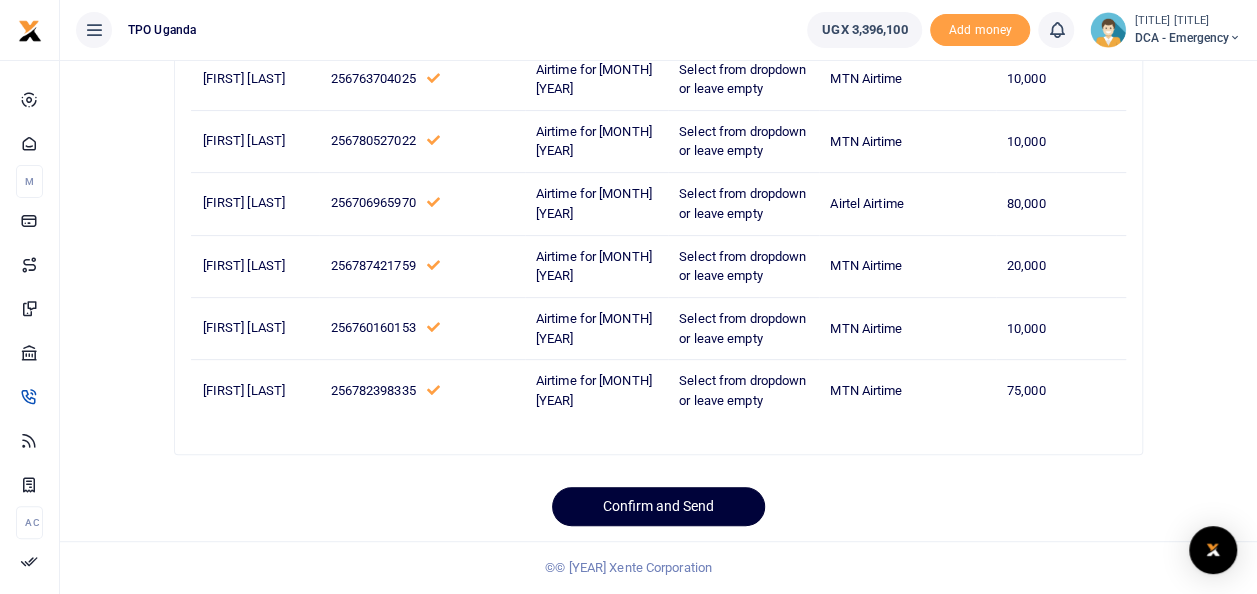 click on "Confirm and Send" at bounding box center (658, 506) 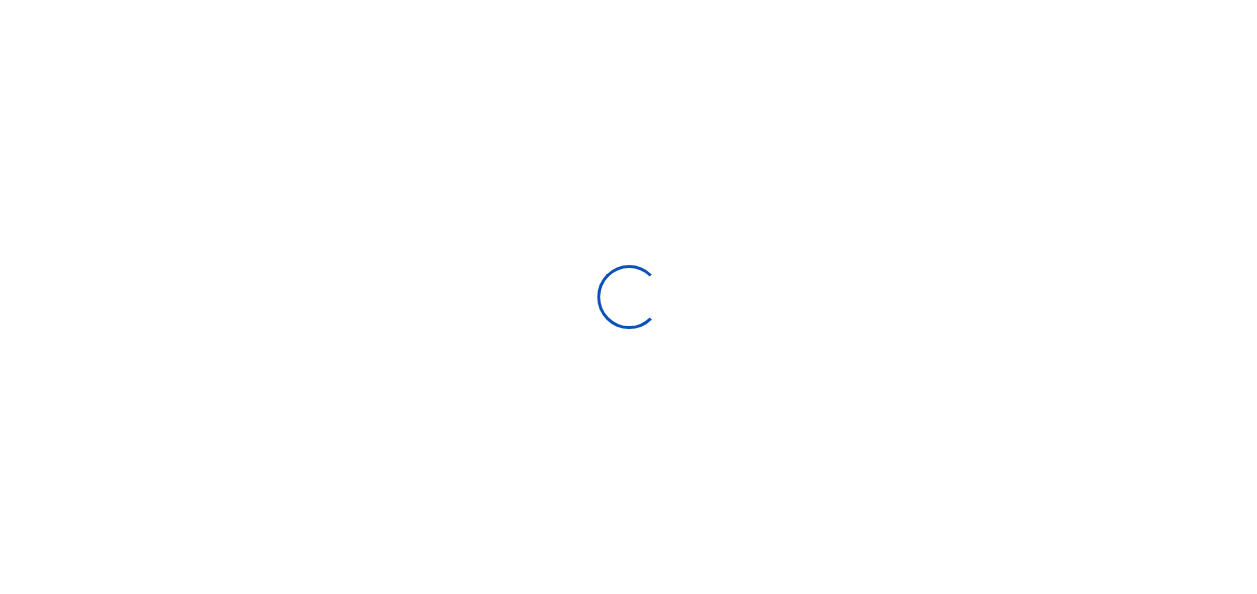 scroll, scrollTop: 97, scrollLeft: 0, axis: vertical 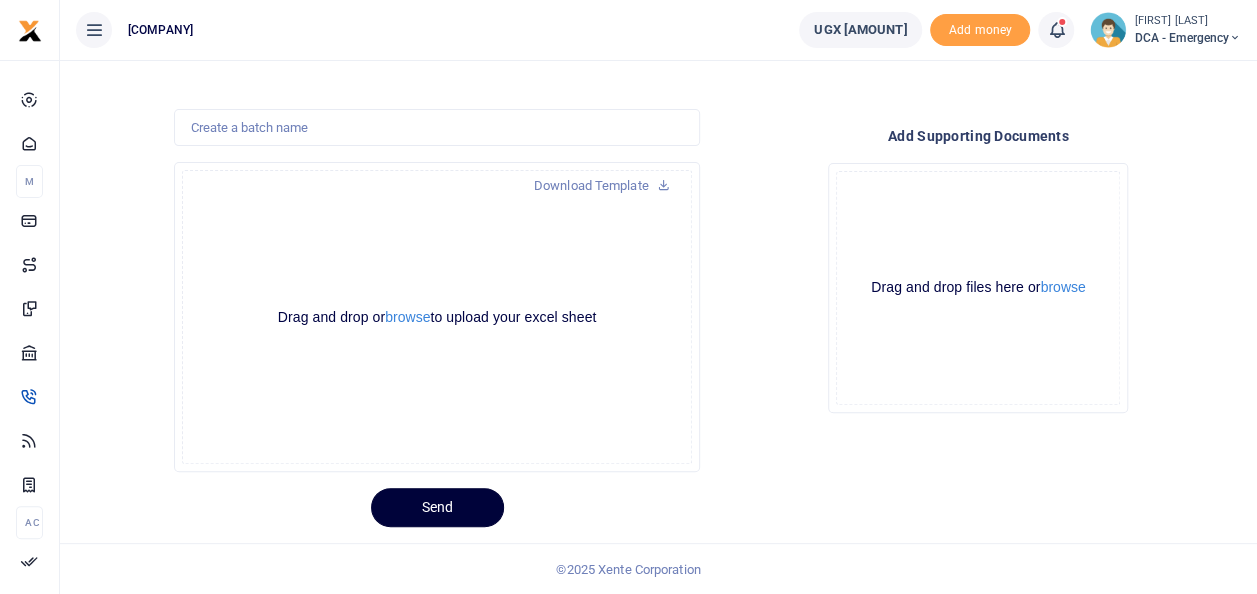 click on "Send" at bounding box center (437, 507) 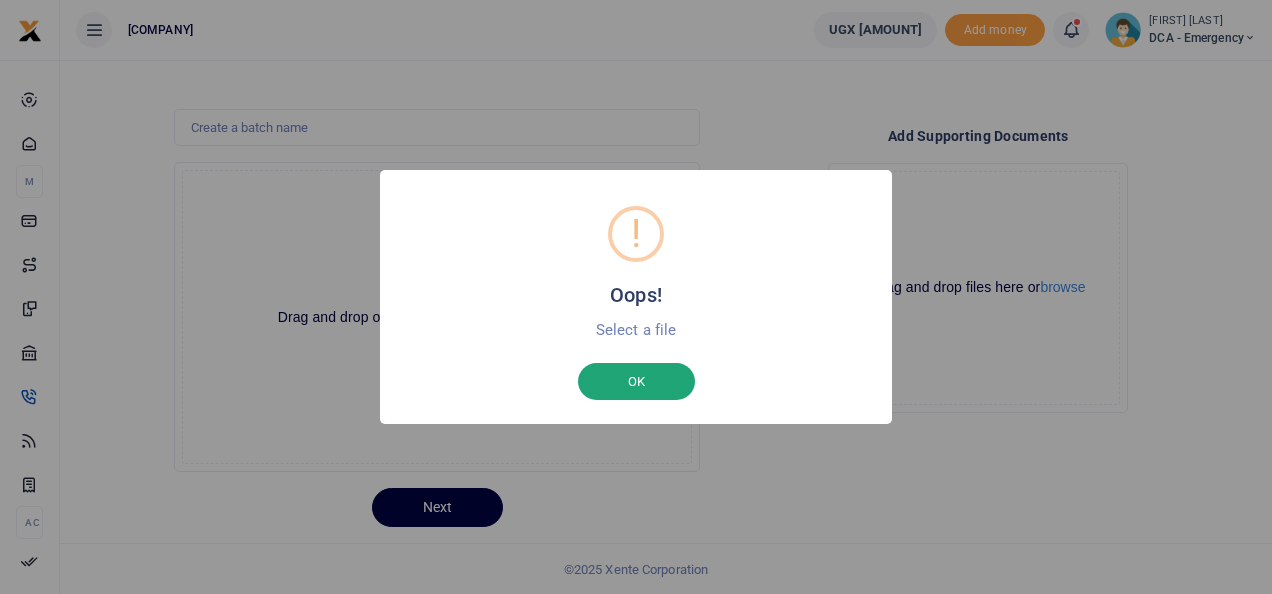 click on "OK" at bounding box center (636, 382) 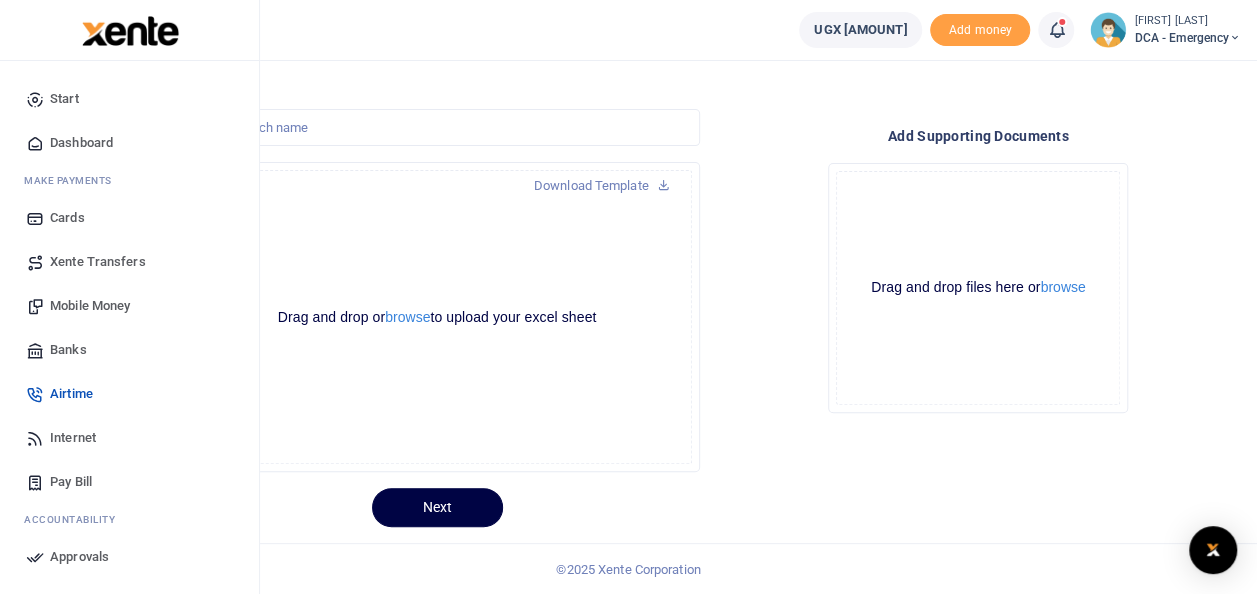 click on "Approvals" at bounding box center [79, 557] 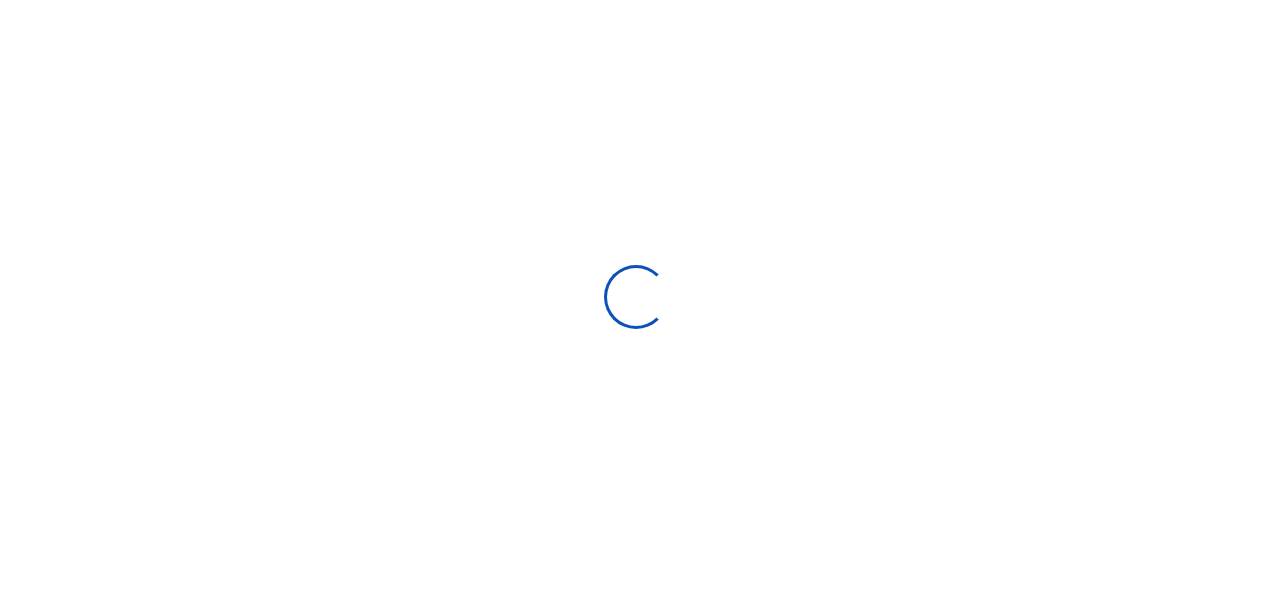 scroll, scrollTop: 0, scrollLeft: 0, axis: both 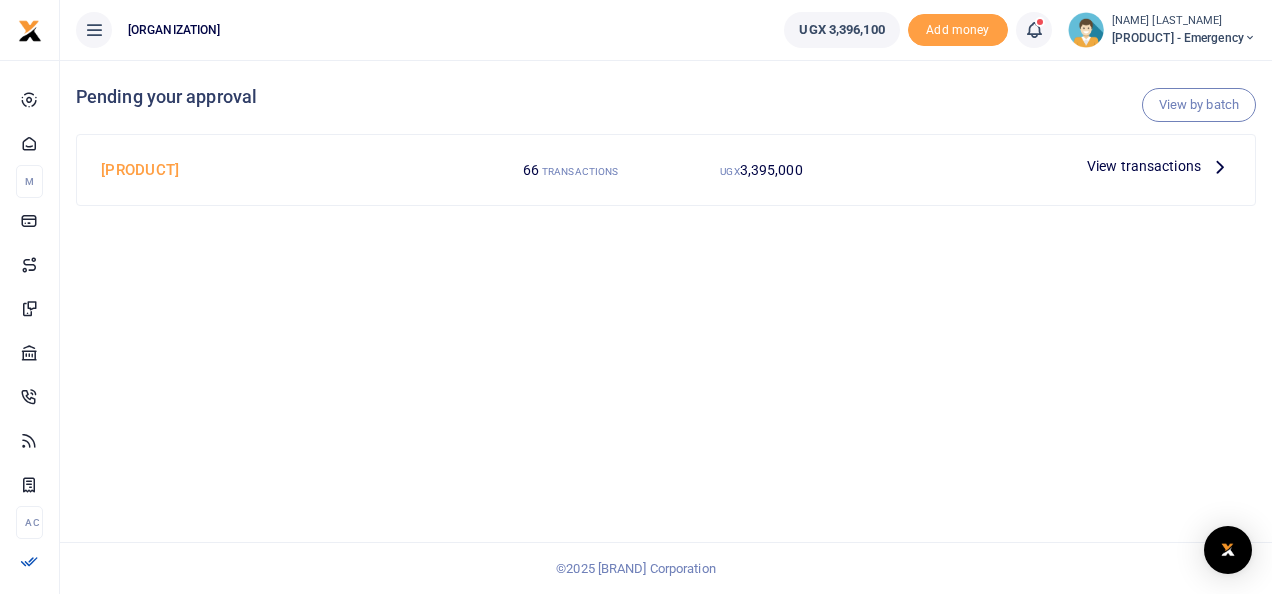 click on "View transactions" at bounding box center [1144, 166] 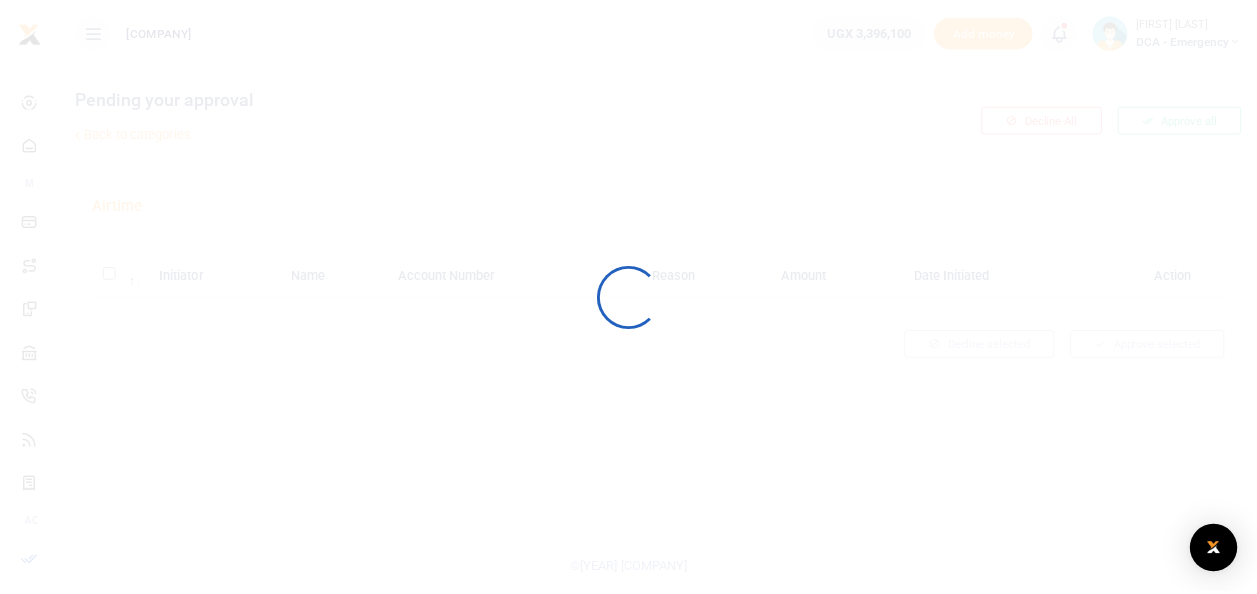 scroll, scrollTop: 0, scrollLeft: 0, axis: both 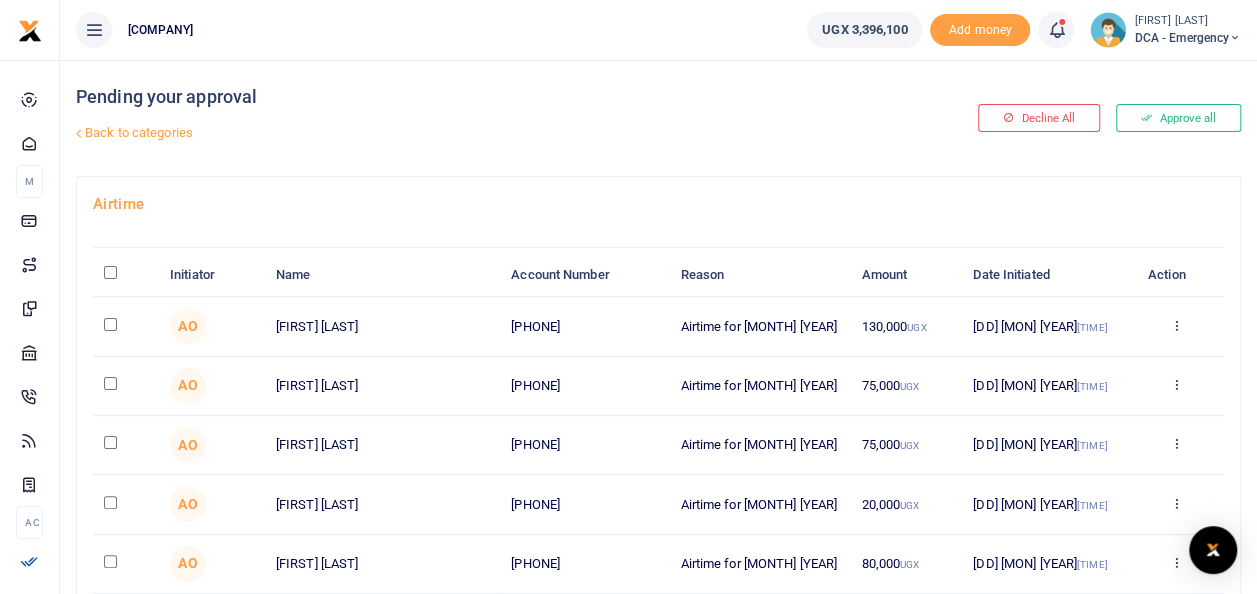 click at bounding box center [110, 272] 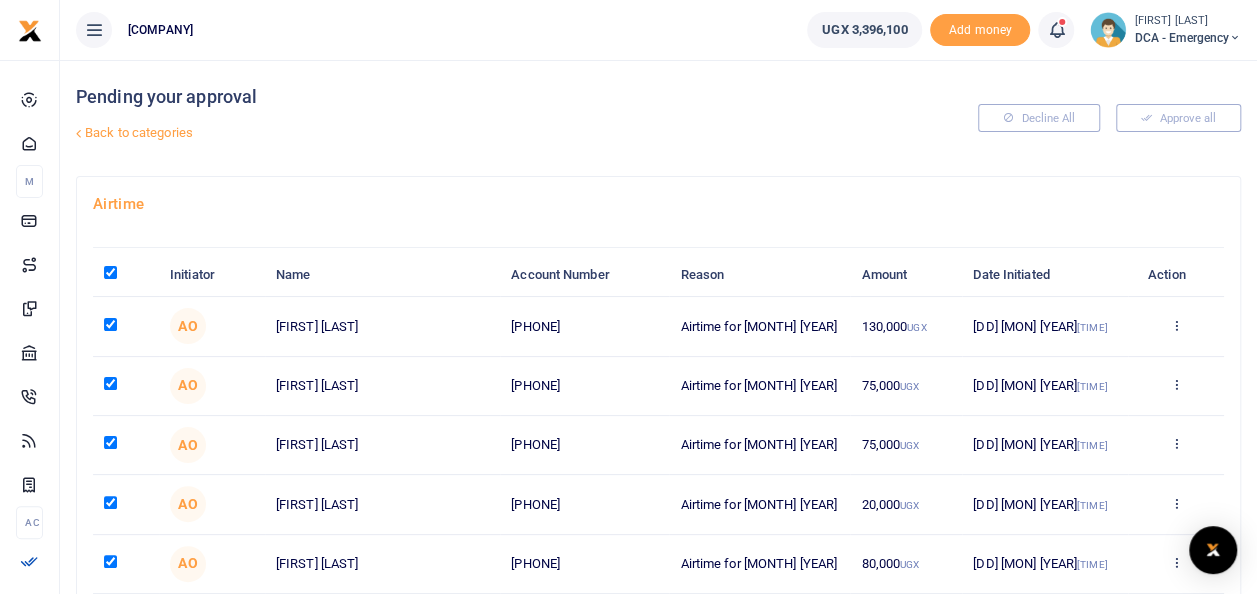 click at bounding box center [110, 272] 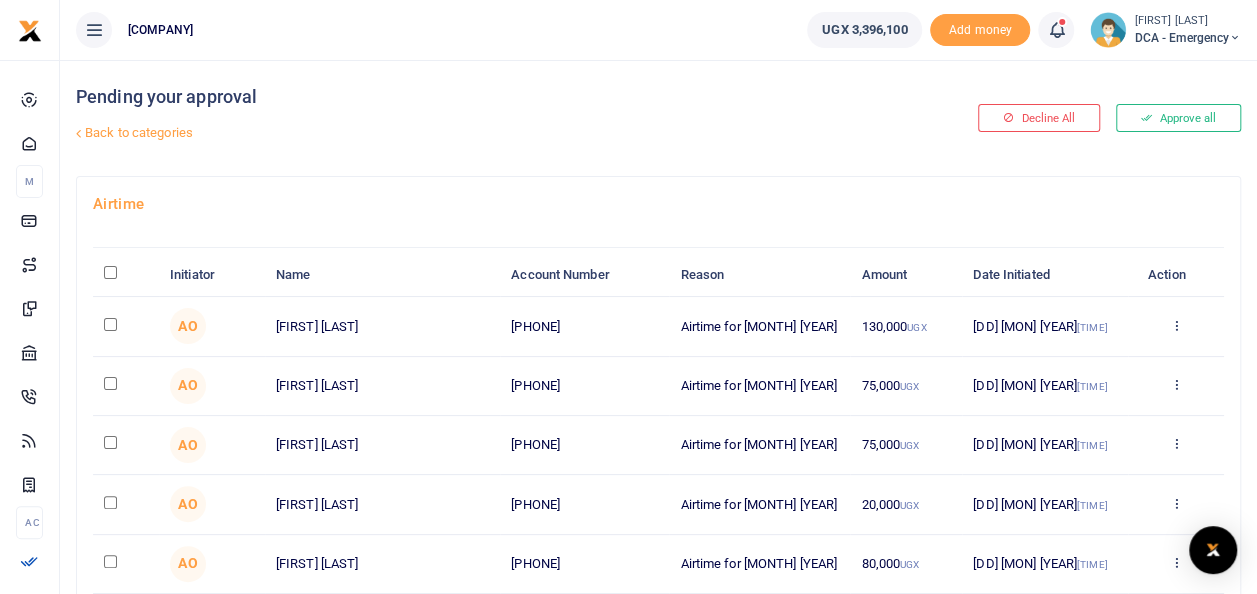 click at bounding box center [110, 272] 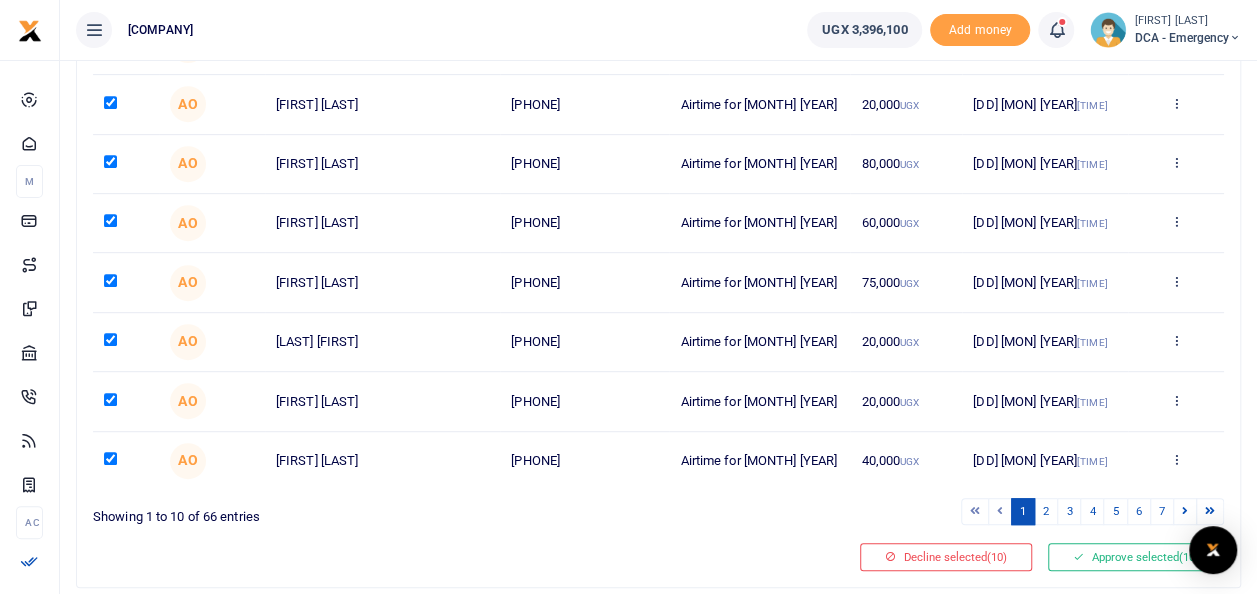 scroll, scrollTop: 456, scrollLeft: 0, axis: vertical 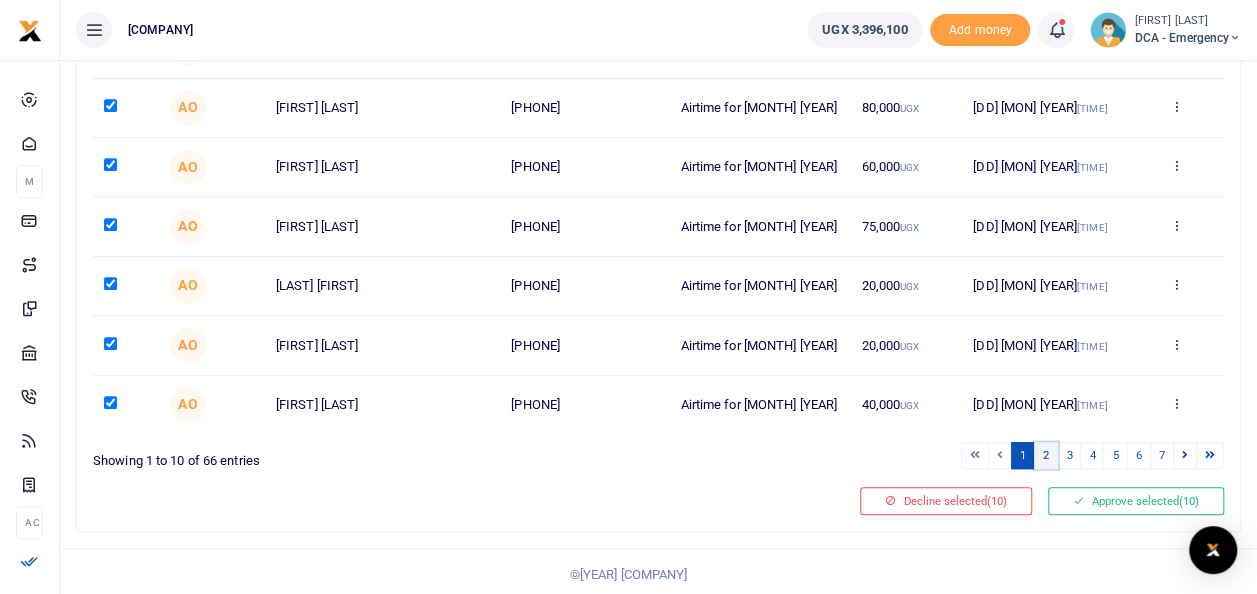 click on "2" at bounding box center [975, 455] 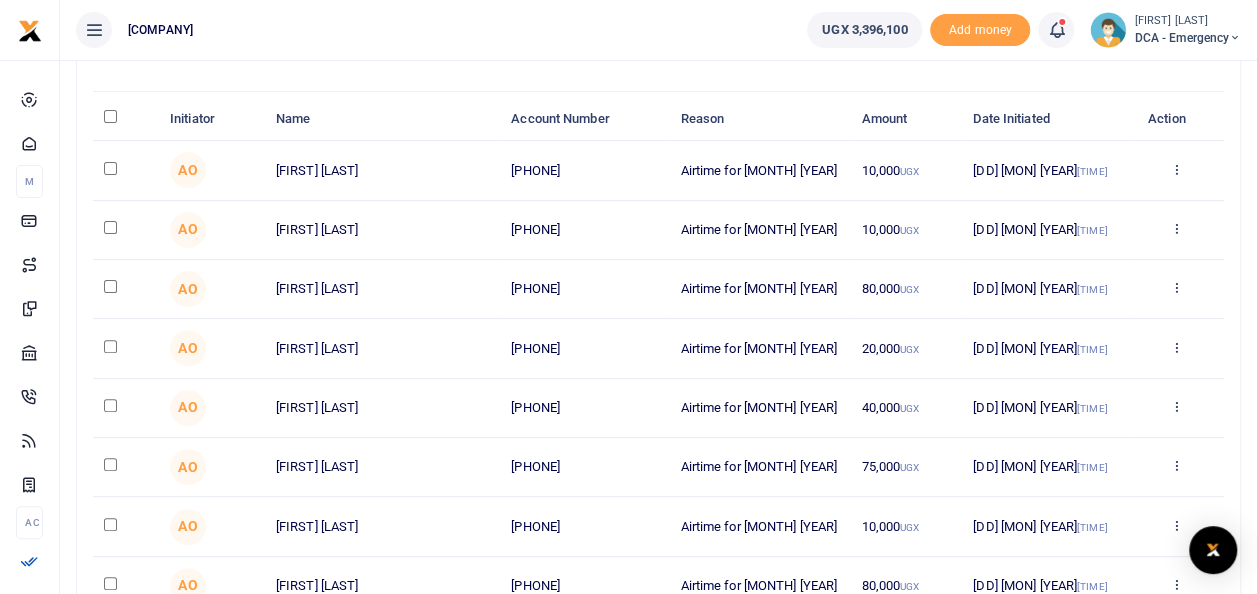 scroll, scrollTop: 0, scrollLeft: 0, axis: both 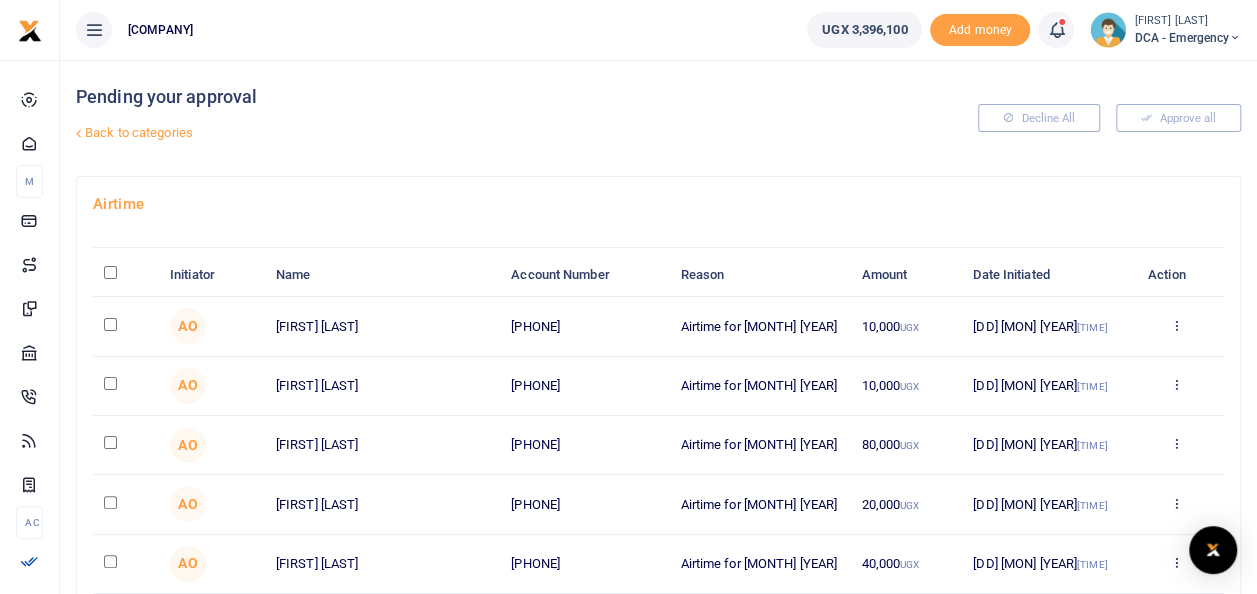 click at bounding box center (110, 272) 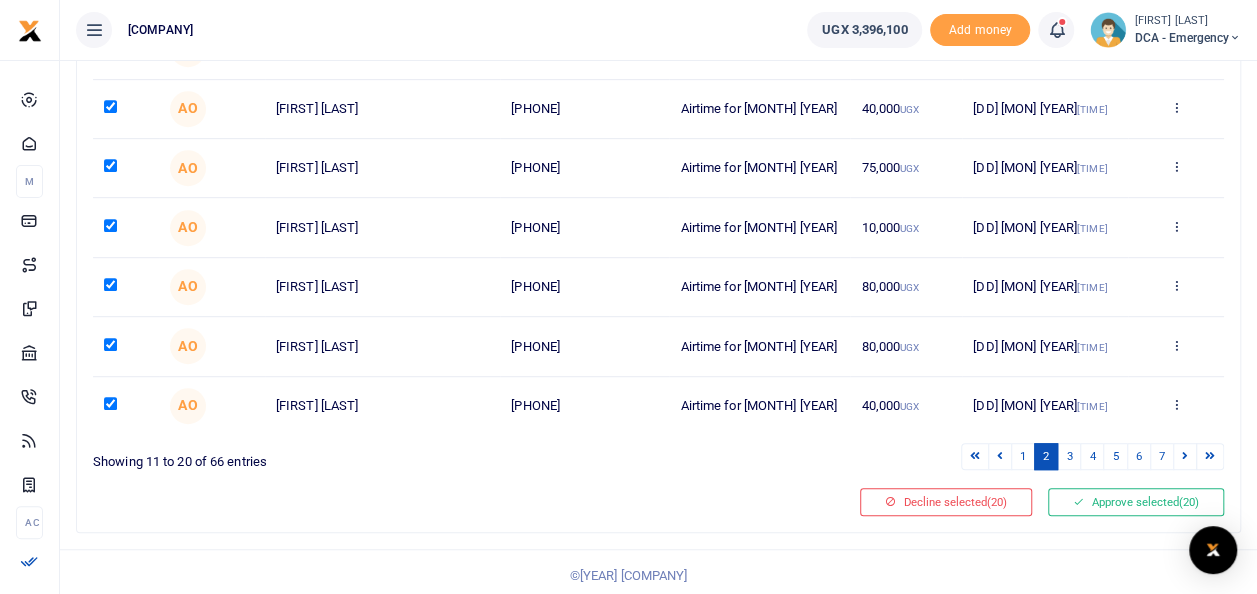 scroll, scrollTop: 456, scrollLeft: 0, axis: vertical 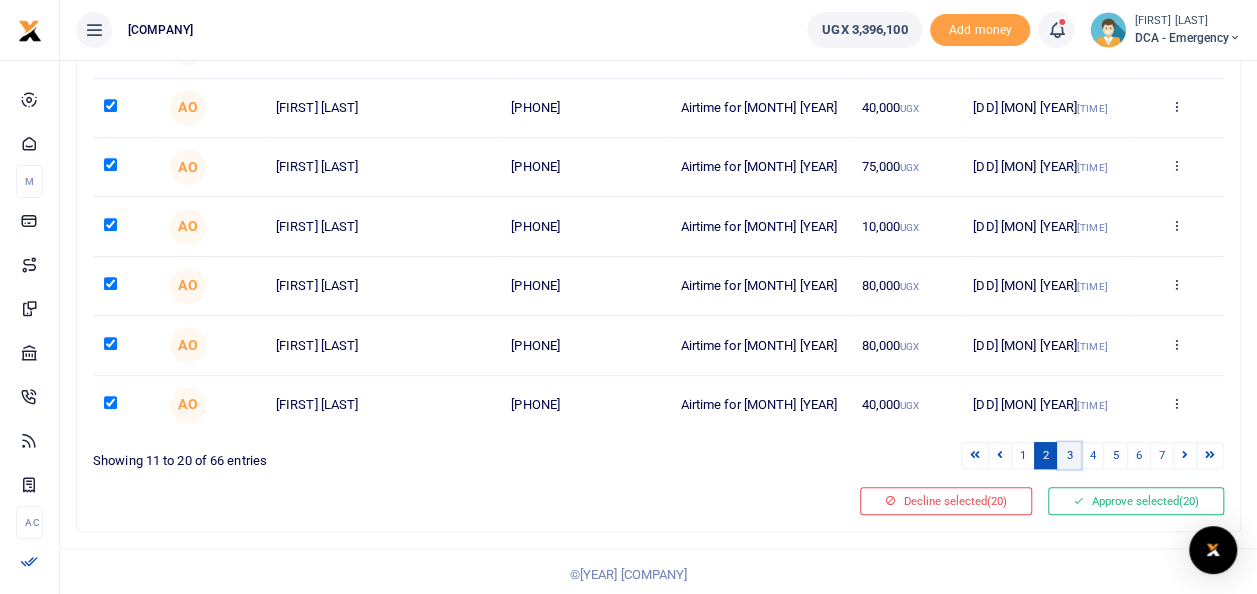 click on "3" at bounding box center (975, 455) 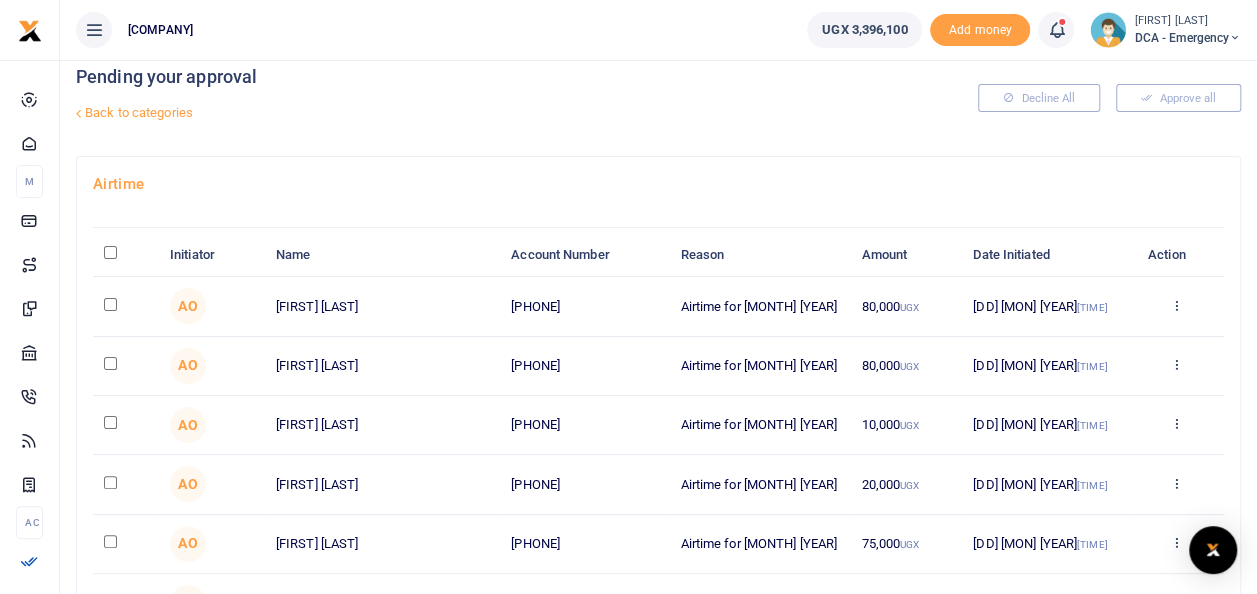 scroll, scrollTop: 0, scrollLeft: 0, axis: both 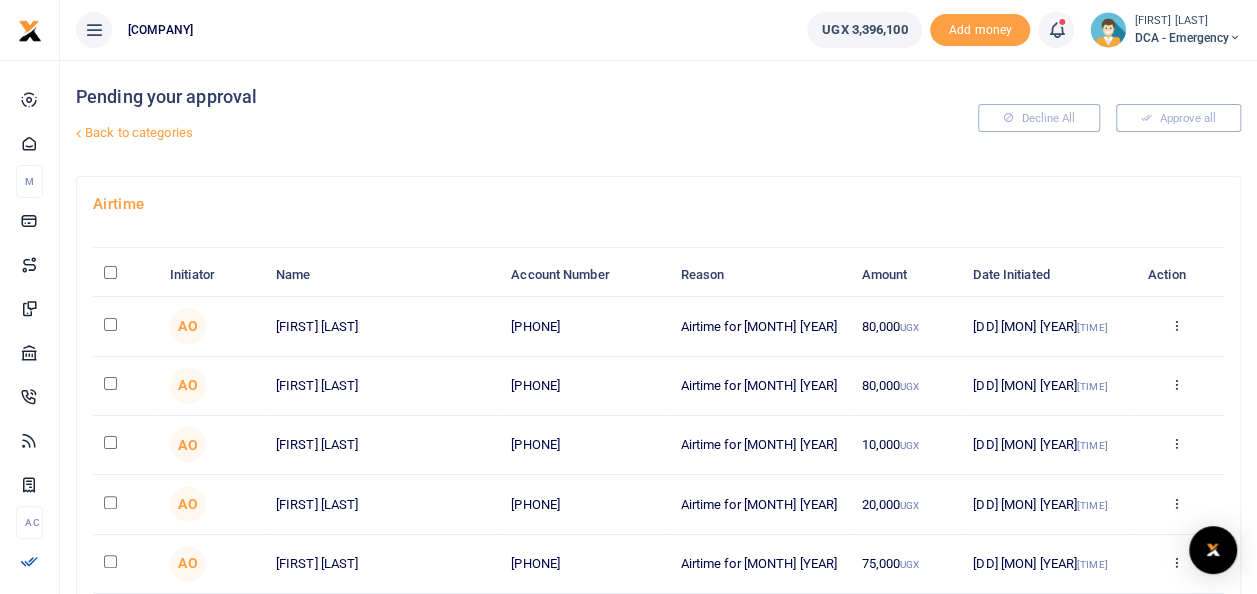 click at bounding box center (110, 272) 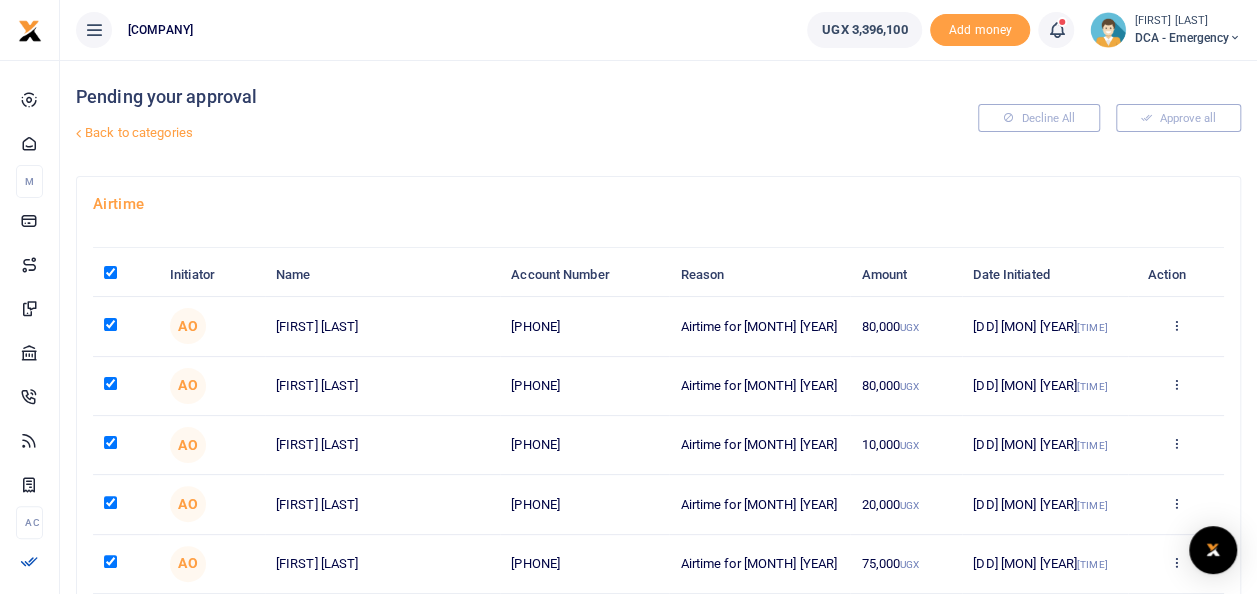 scroll, scrollTop: 456, scrollLeft: 0, axis: vertical 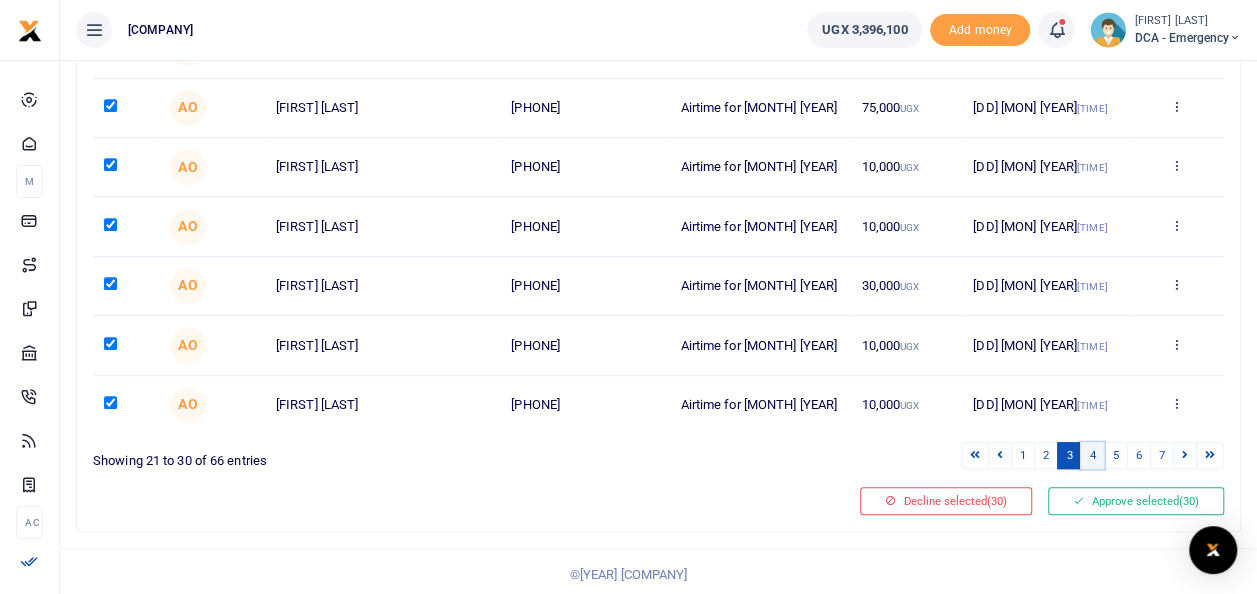 click on "4" at bounding box center (975, 455) 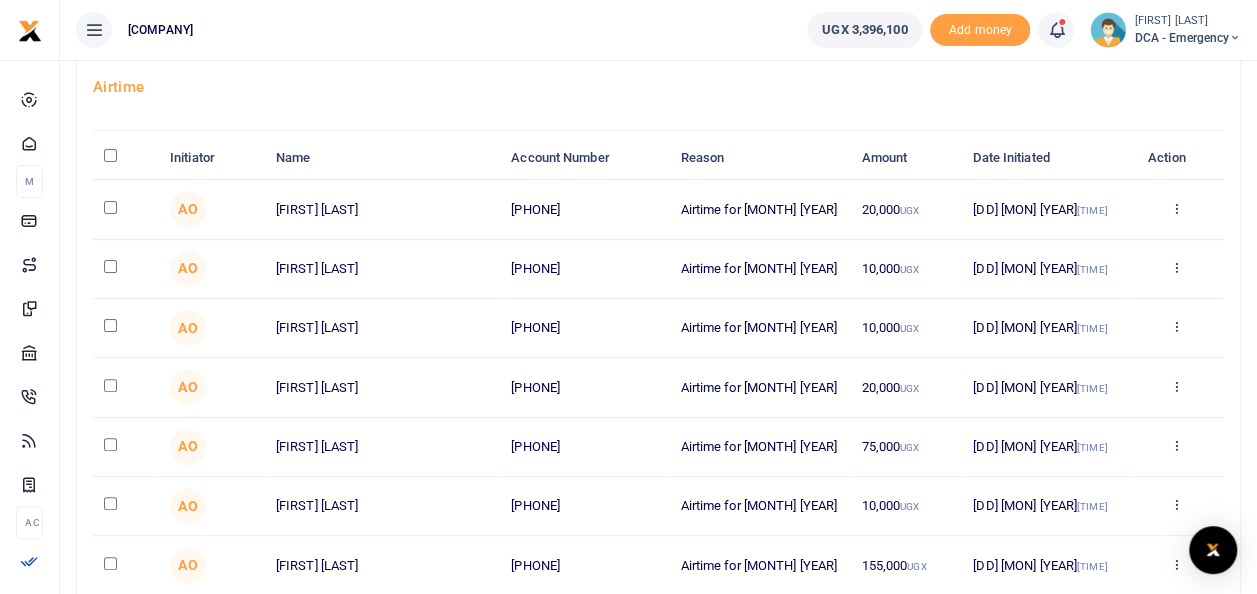 scroll, scrollTop: 0, scrollLeft: 0, axis: both 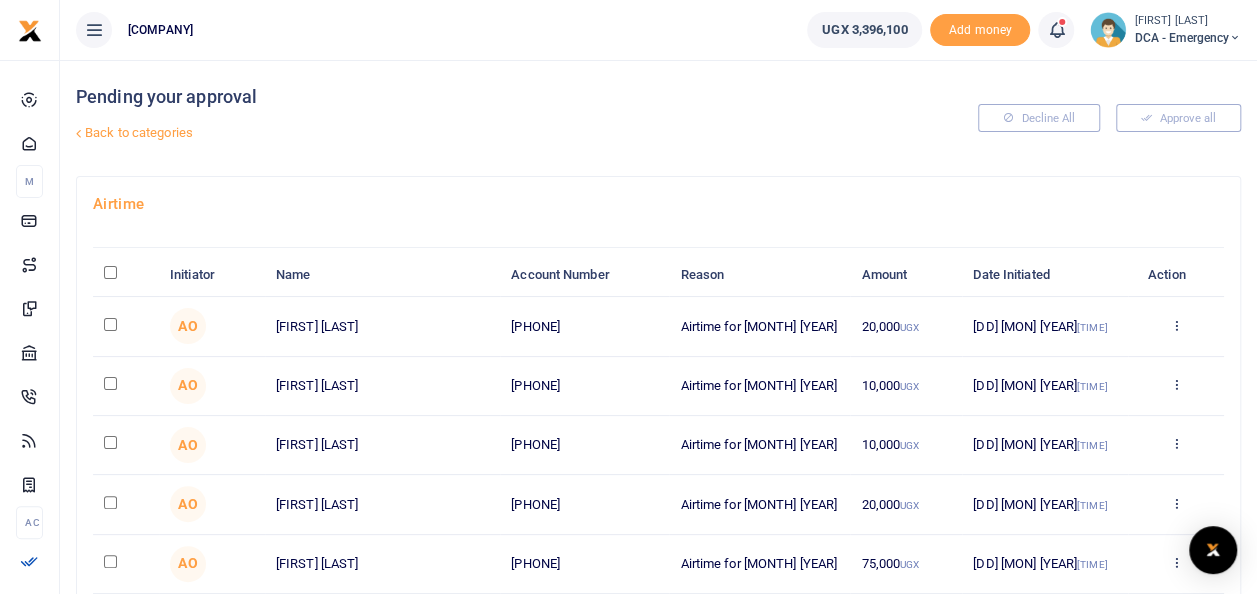 click at bounding box center [110, 272] 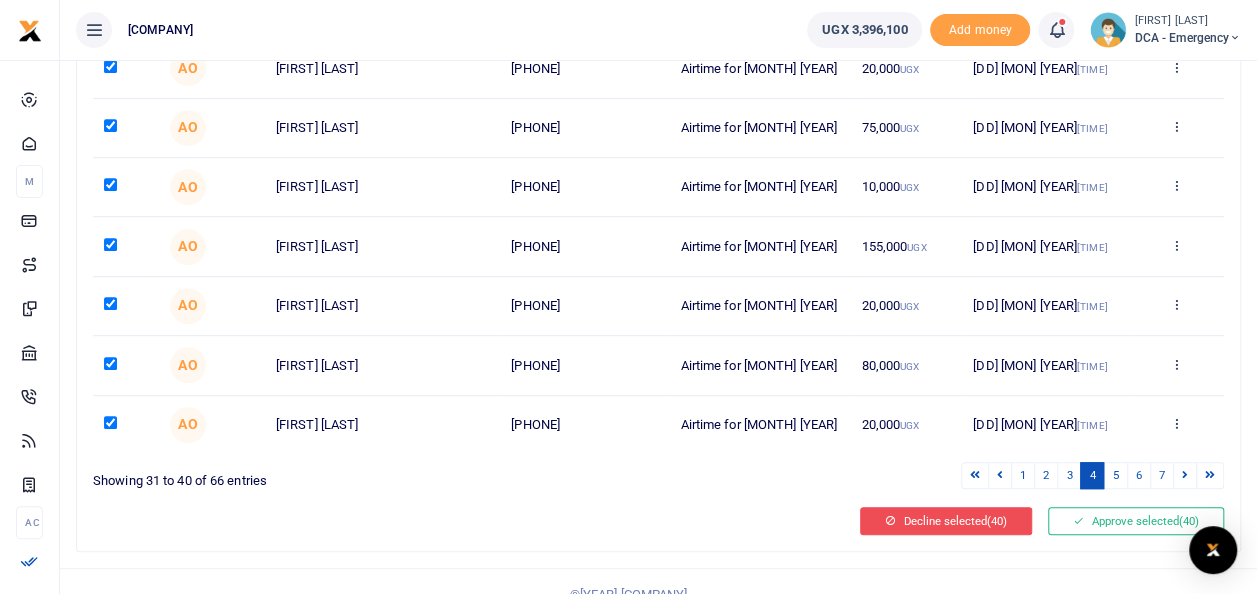 scroll, scrollTop: 456, scrollLeft: 0, axis: vertical 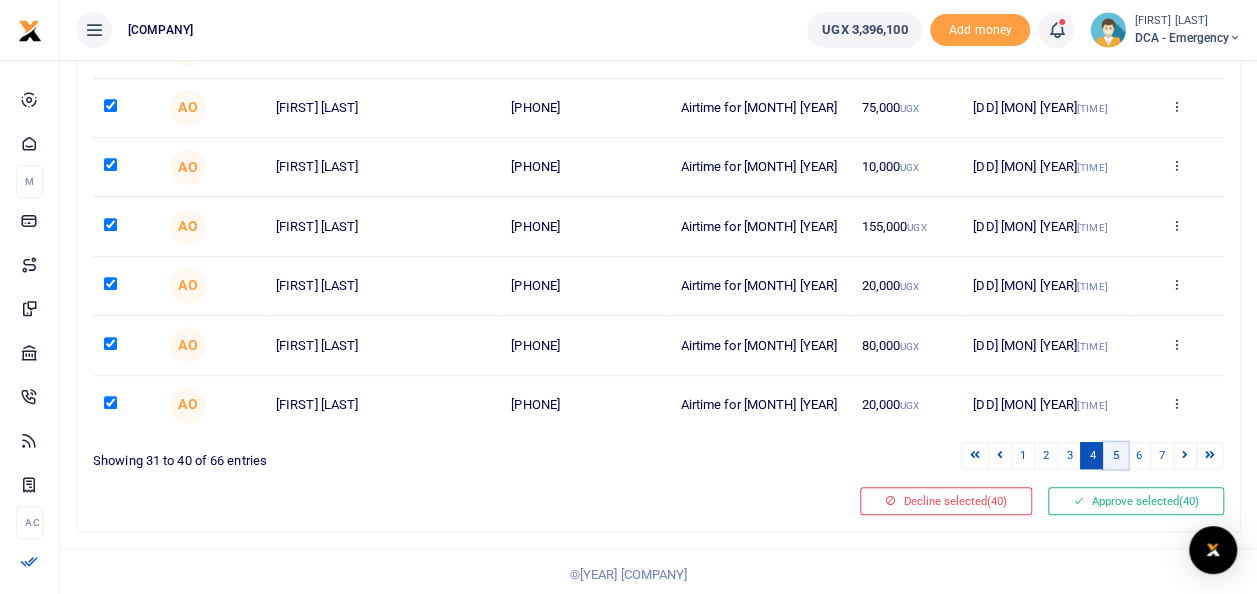 click on "5" at bounding box center [975, 455] 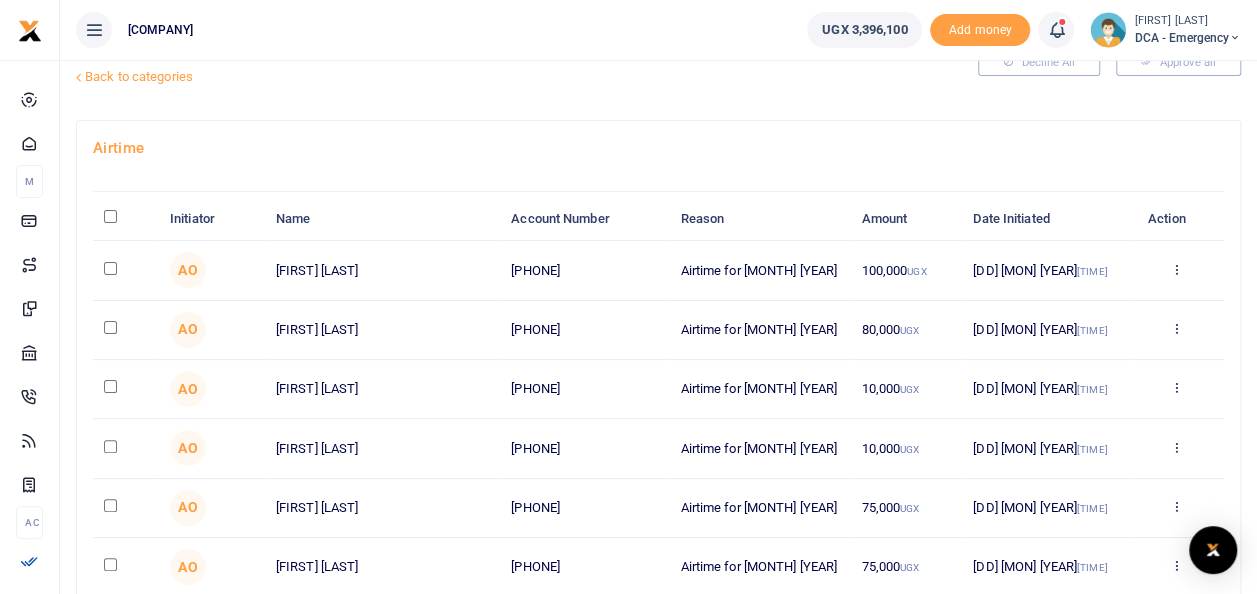 scroll, scrollTop: 0, scrollLeft: 0, axis: both 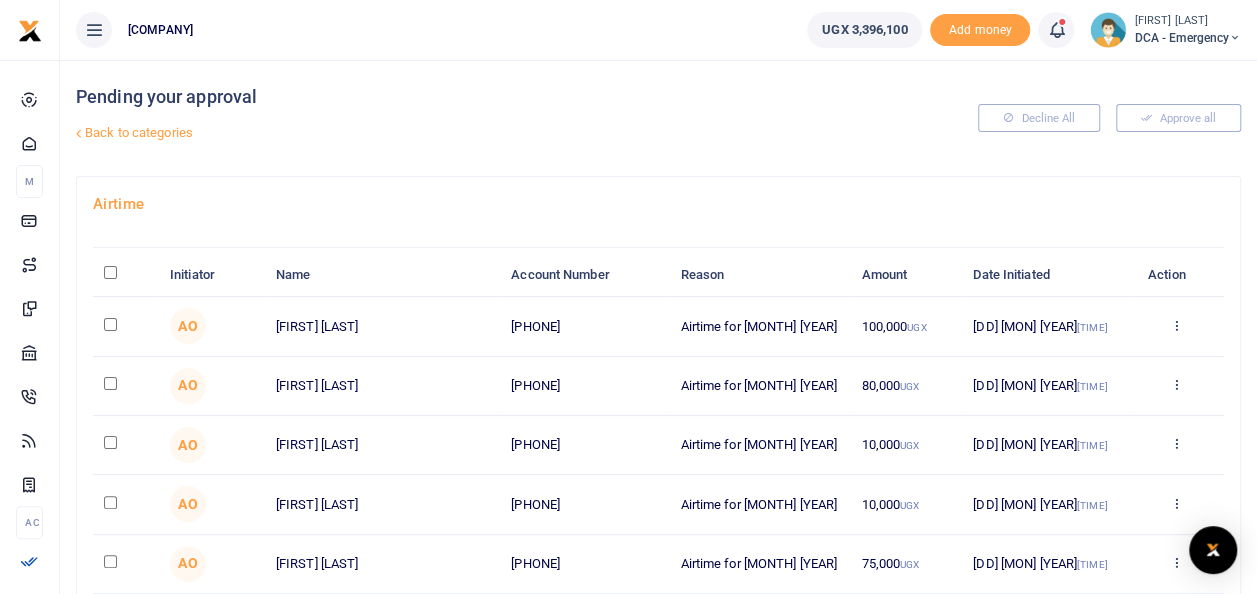 click at bounding box center (110, 272) 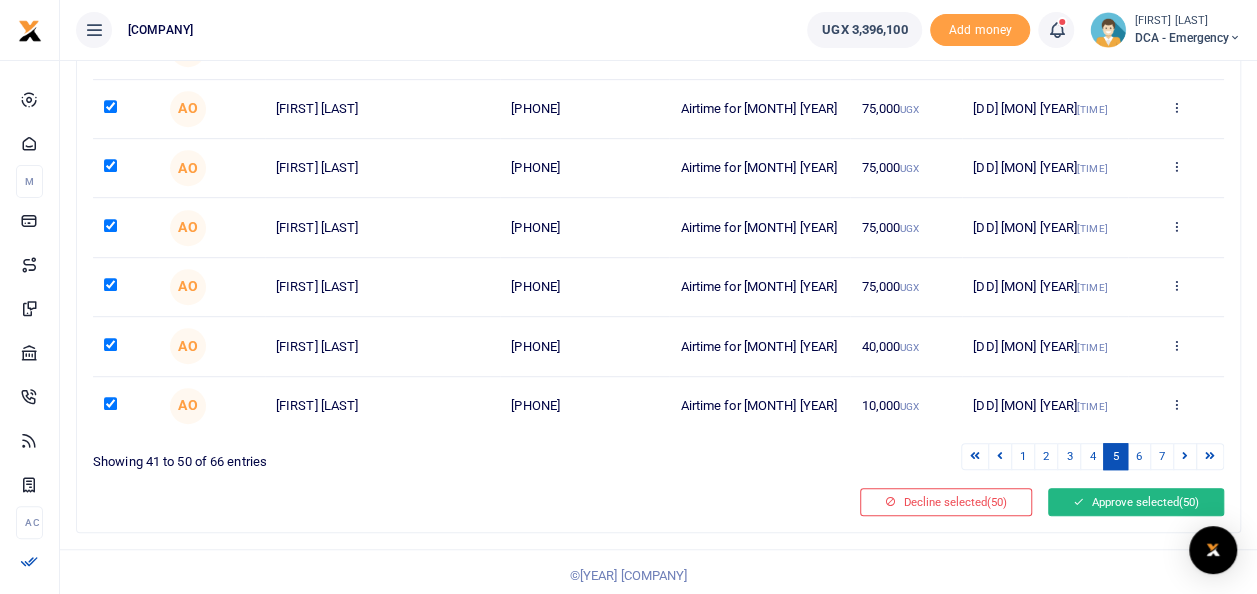 scroll, scrollTop: 456, scrollLeft: 0, axis: vertical 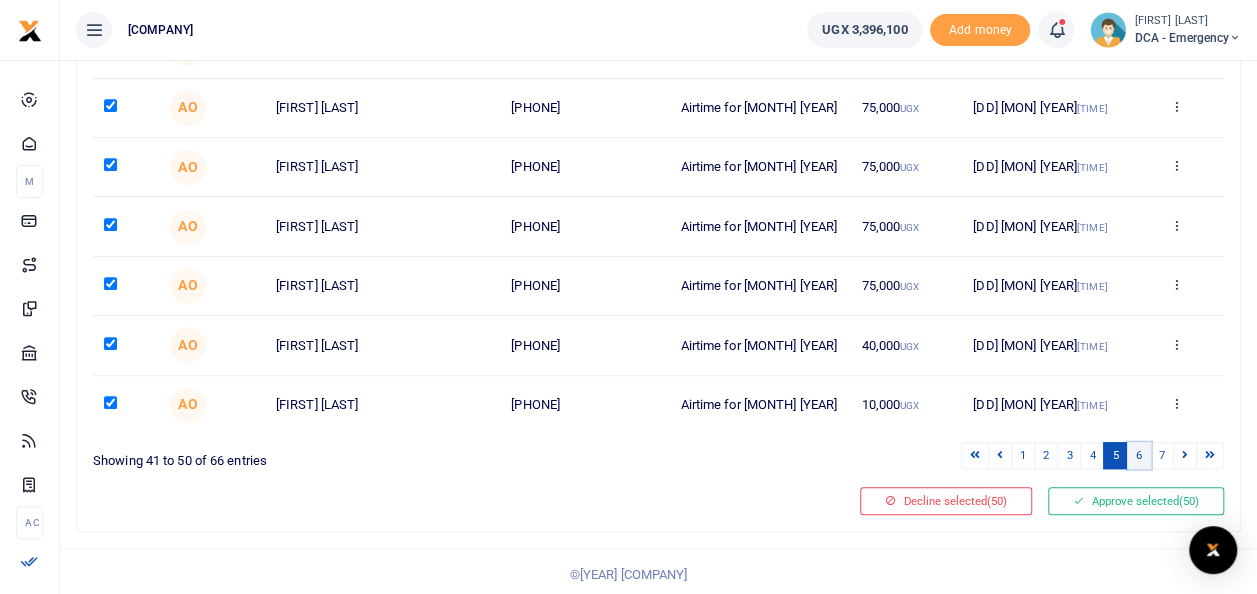 click on "6" at bounding box center [975, 455] 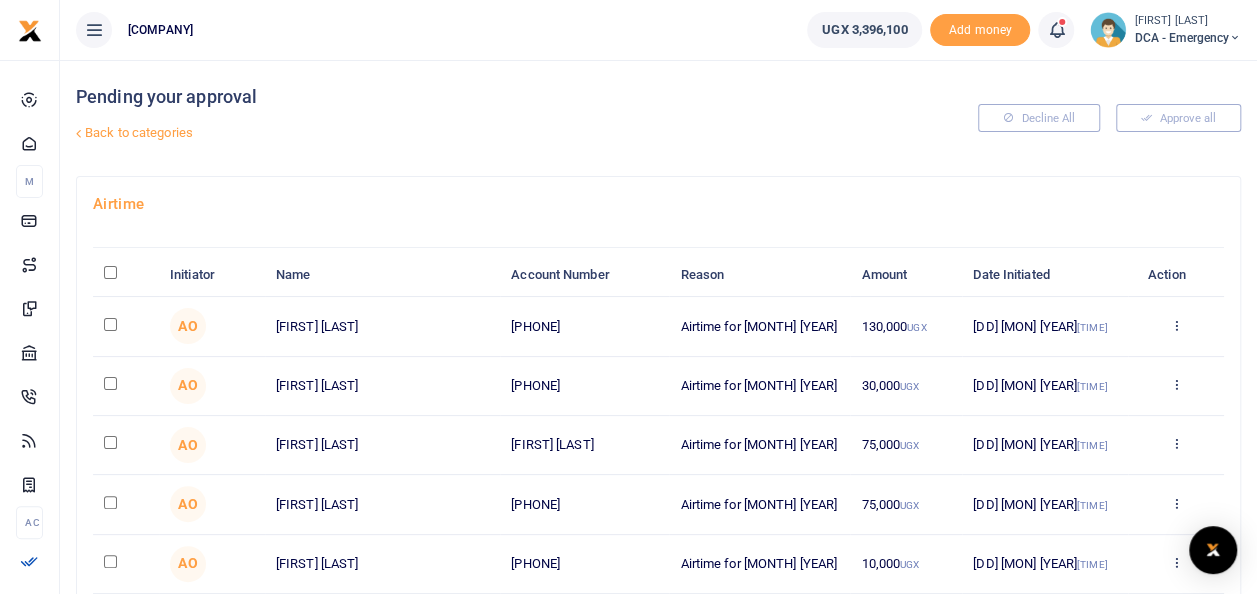 scroll, scrollTop: 0, scrollLeft: 0, axis: both 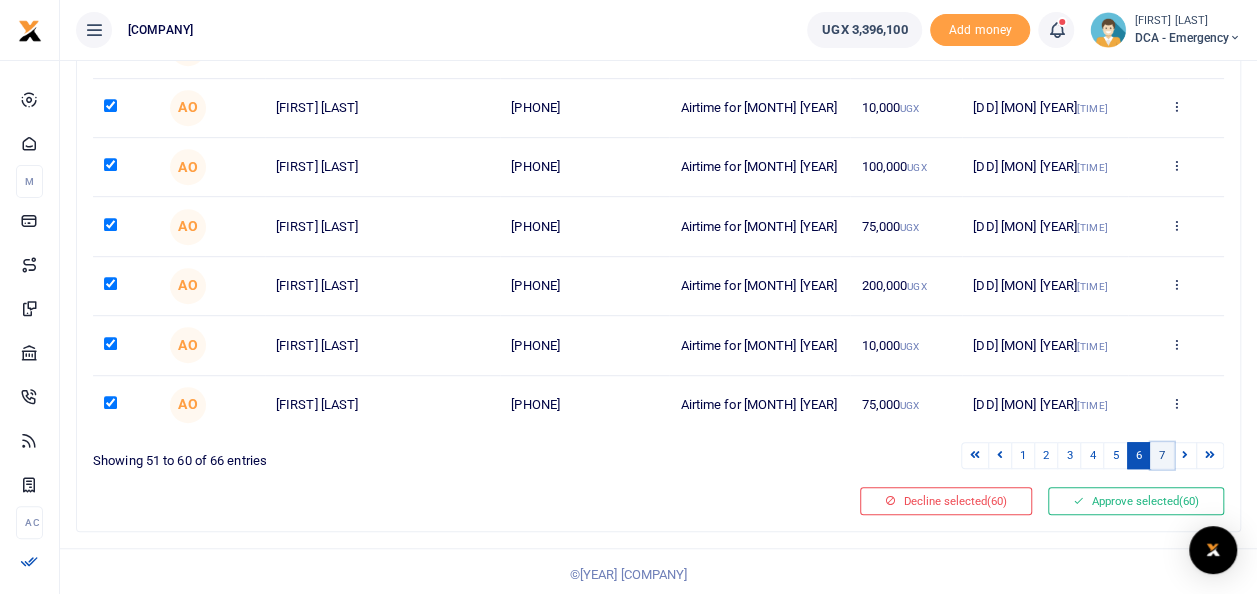 click on "7" at bounding box center [975, 455] 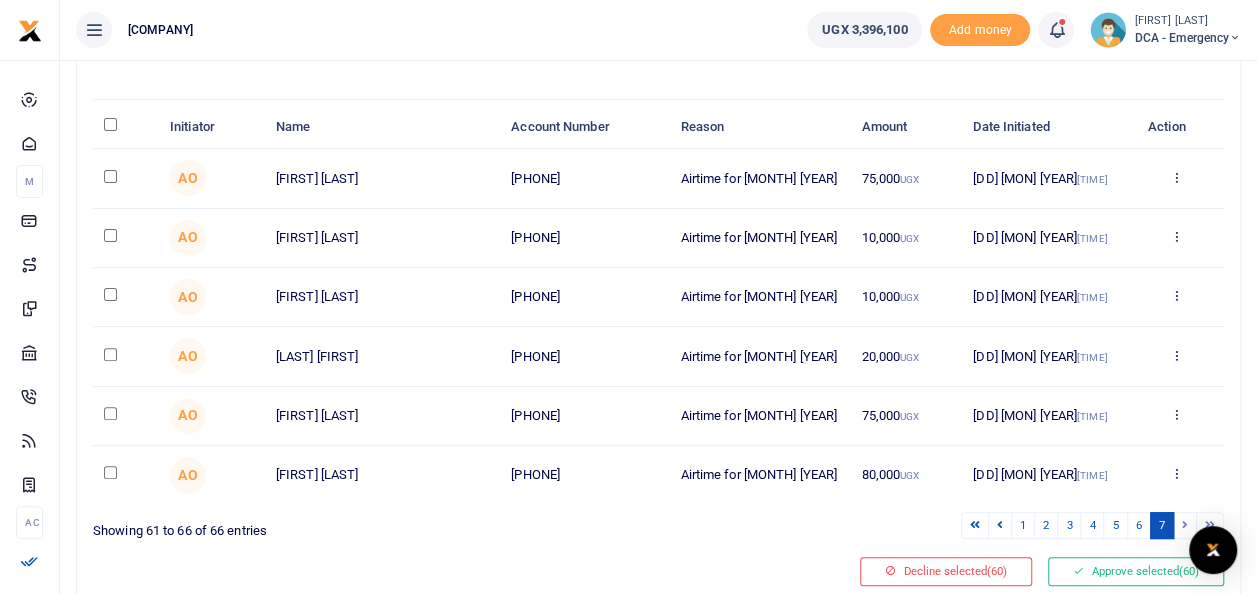scroll, scrollTop: 0, scrollLeft: 0, axis: both 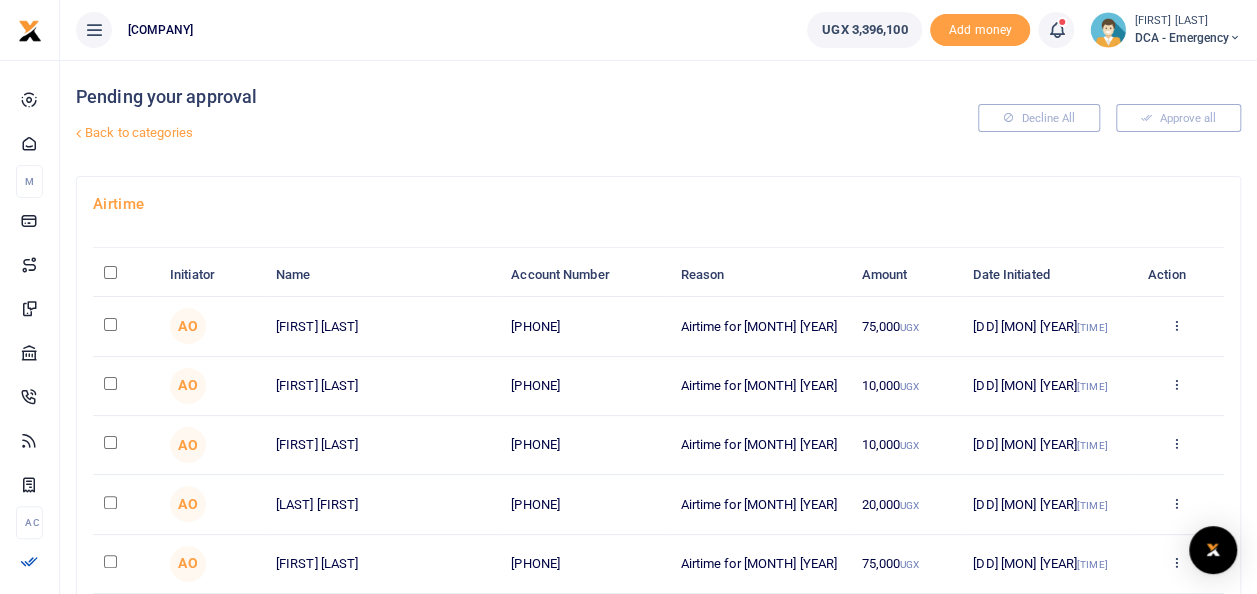 click at bounding box center [110, 272] 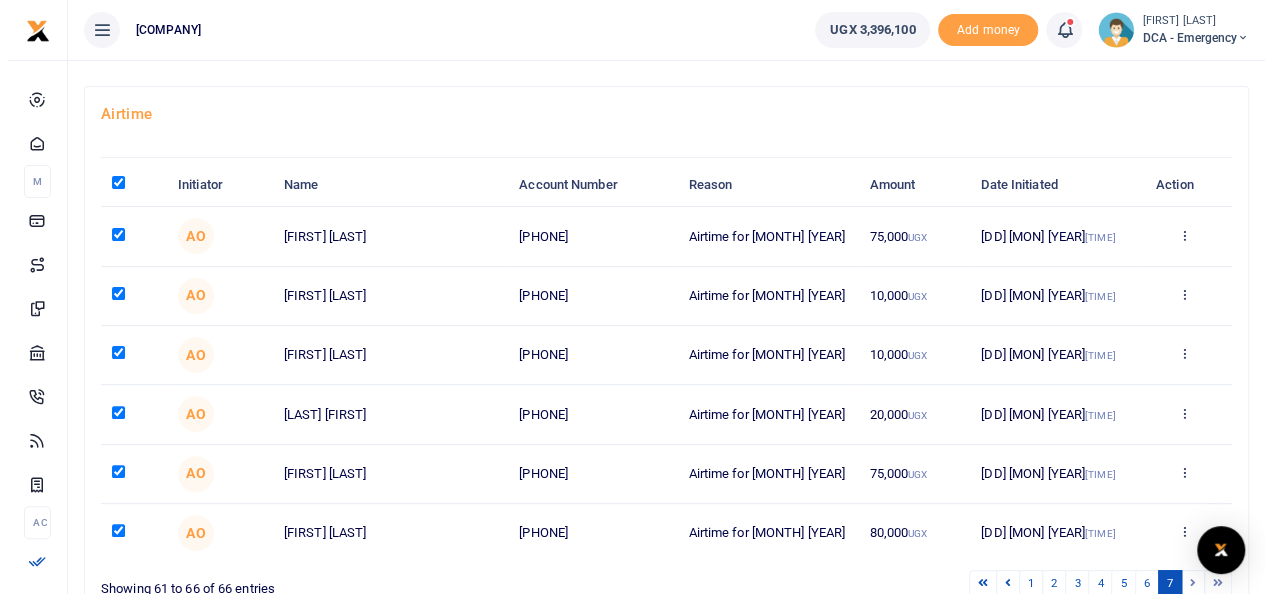 scroll, scrollTop: 219, scrollLeft: 0, axis: vertical 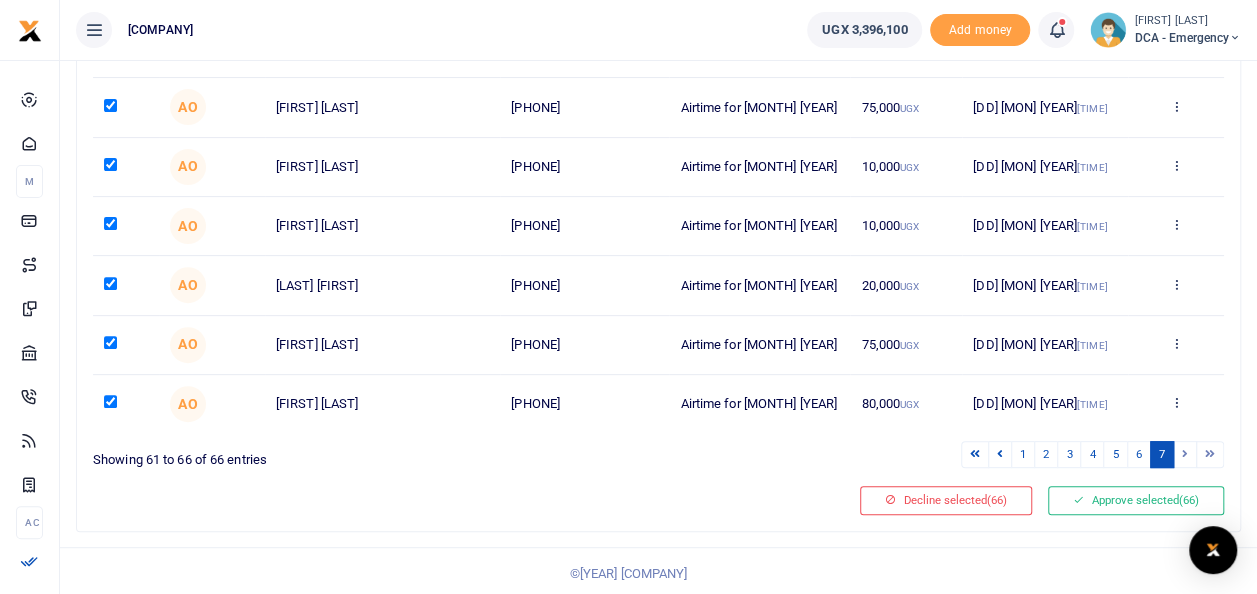 click at bounding box center [1185, 454] 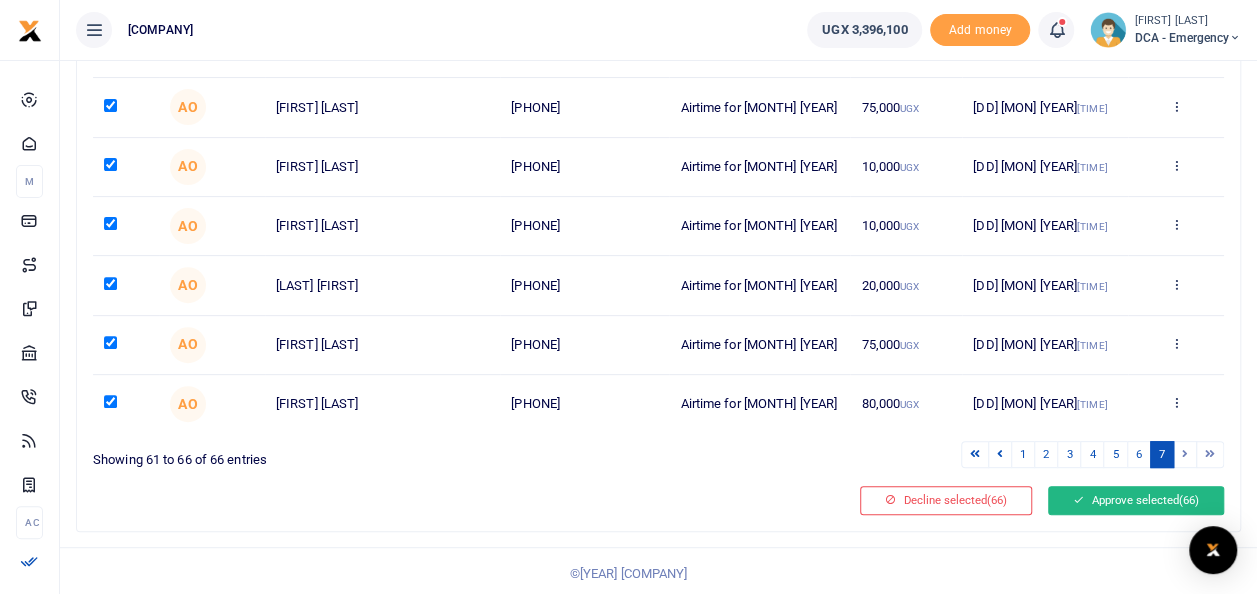 click on "Approve selected  (66)" at bounding box center (1136, 500) 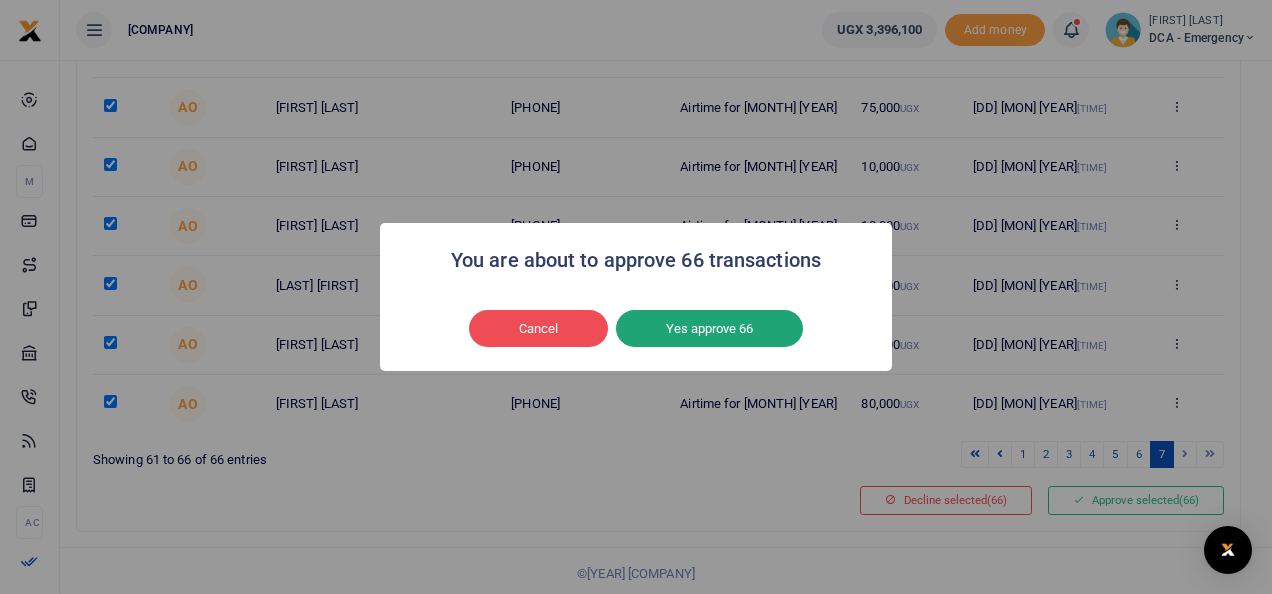 click on "Yes approve 66" at bounding box center [709, 329] 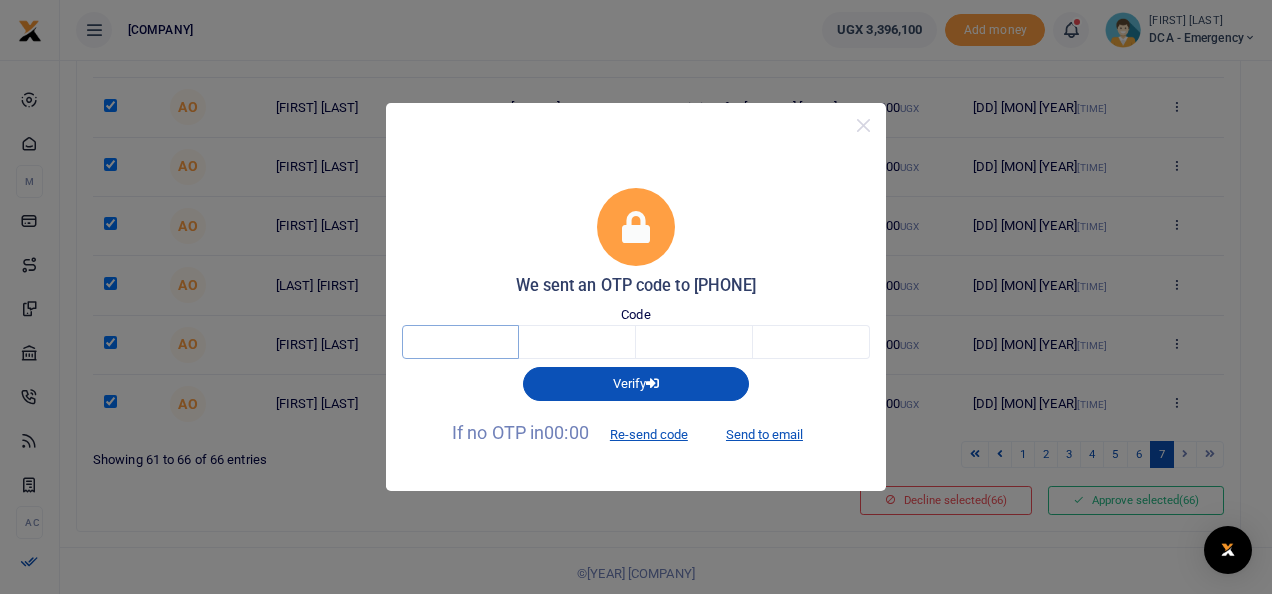click at bounding box center (460, 342) 